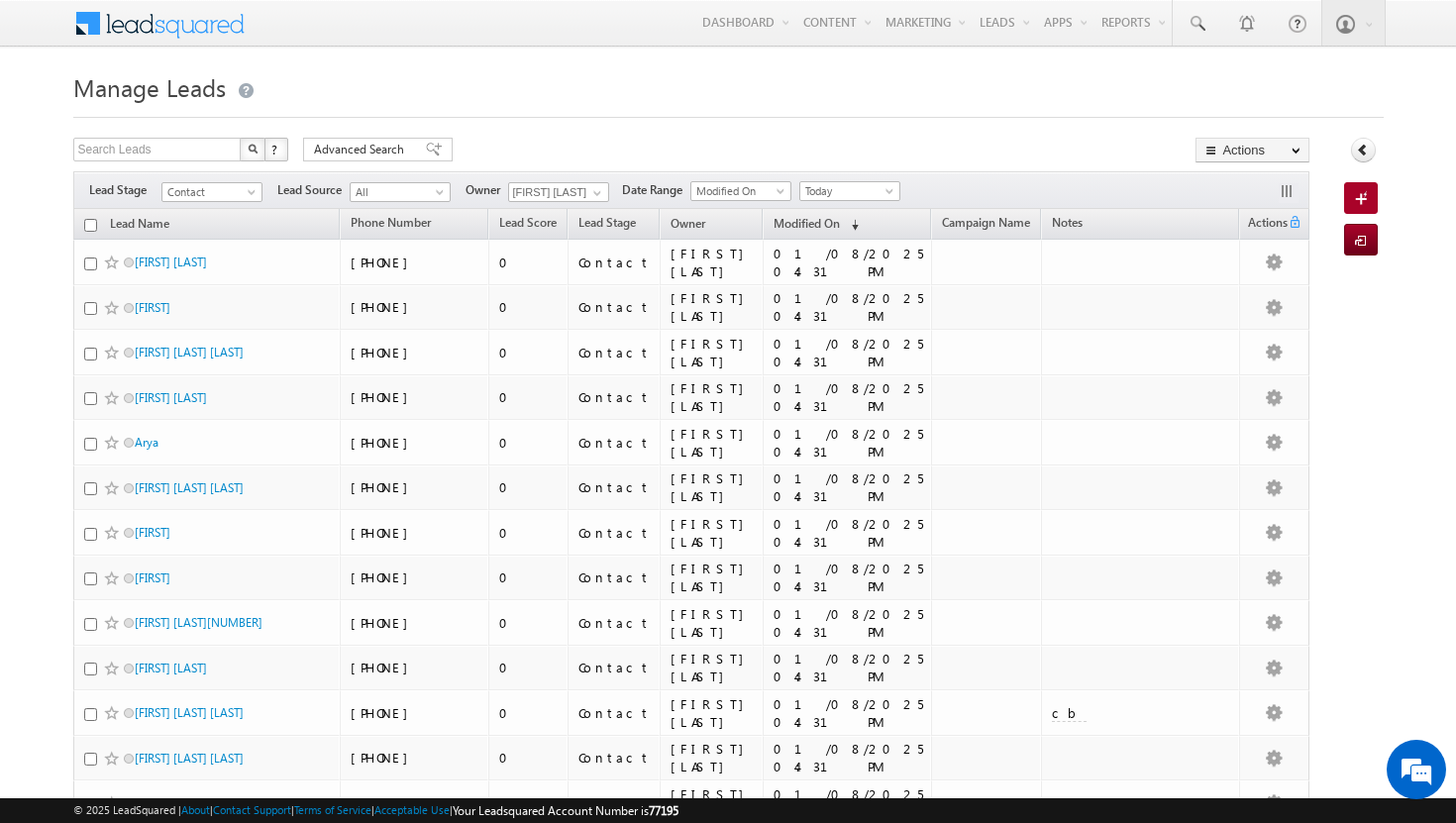 scroll, scrollTop: 0, scrollLeft: 0, axis: both 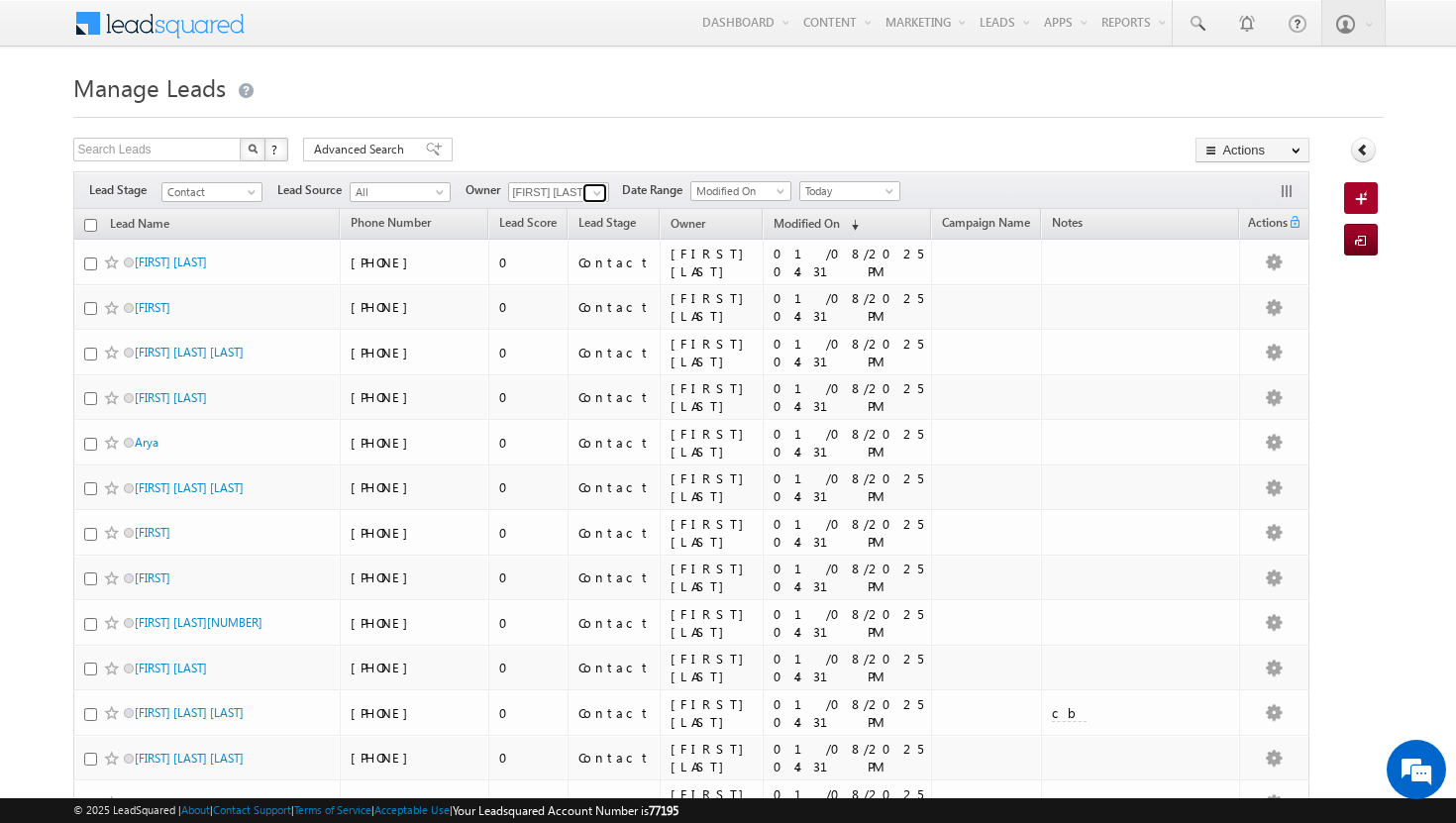 click at bounding box center [597, 193] 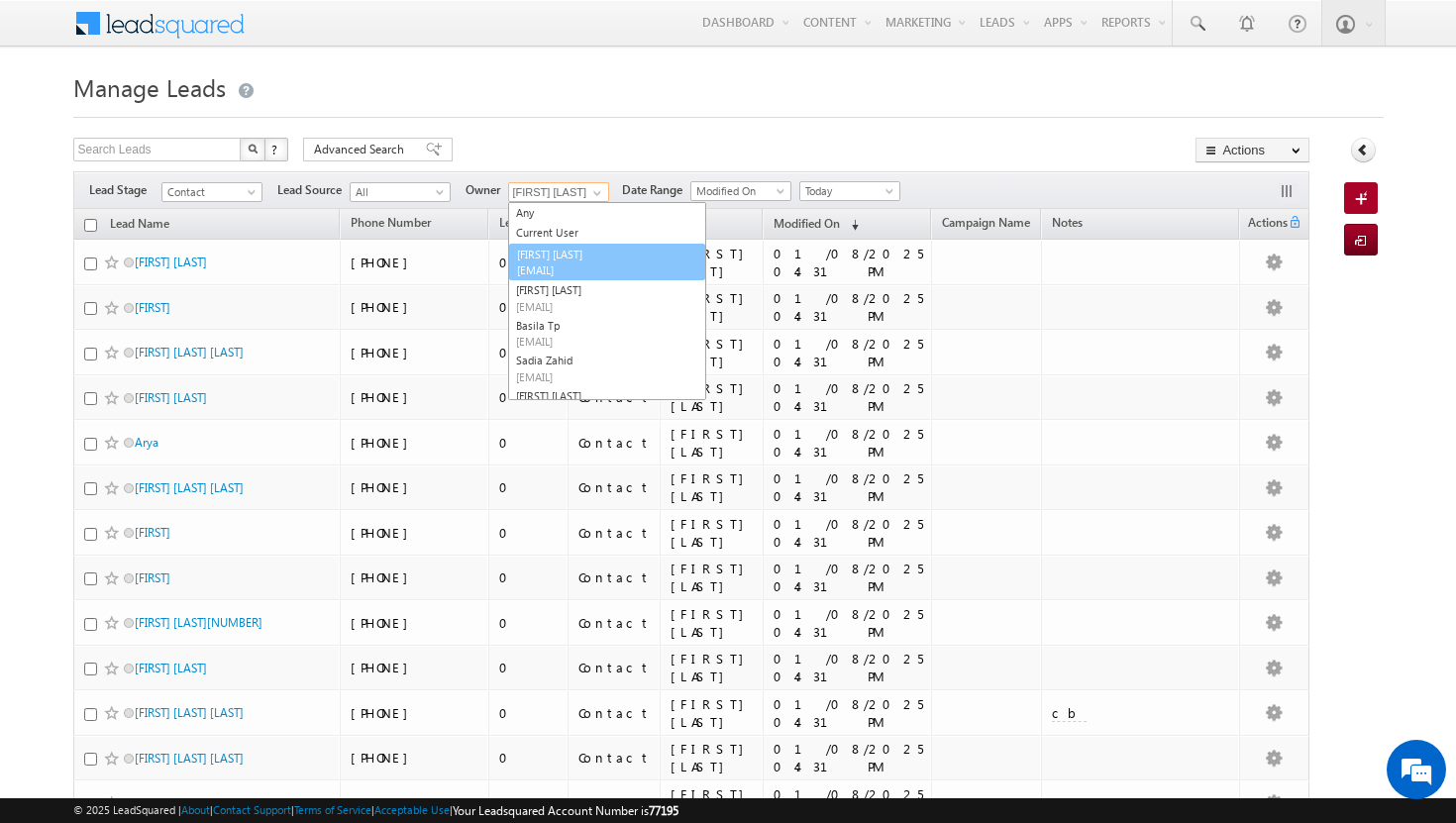 scroll, scrollTop: 20, scrollLeft: 0, axis: vertical 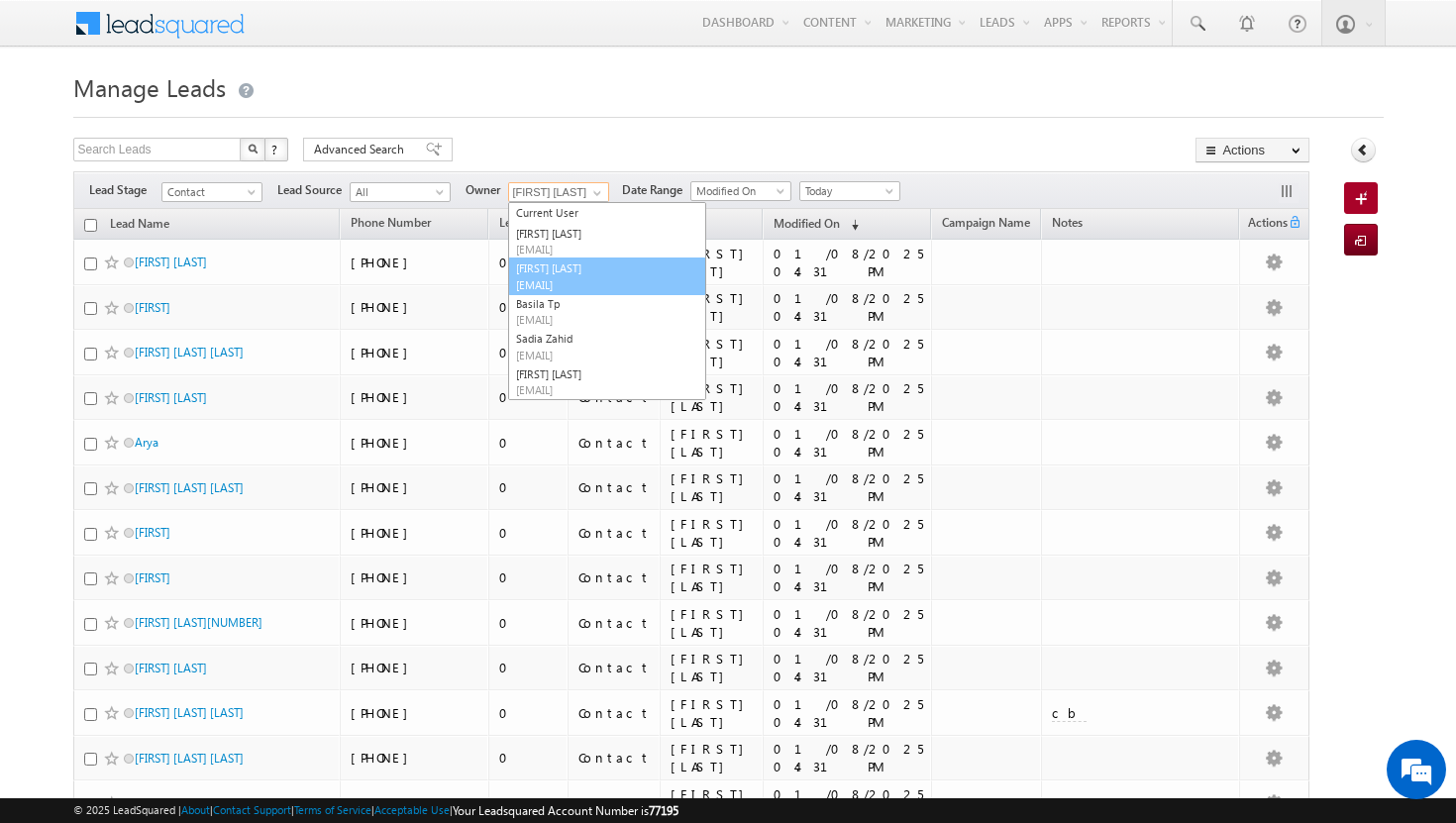 click on "[EMAIL]" at bounding box center (605, 284) 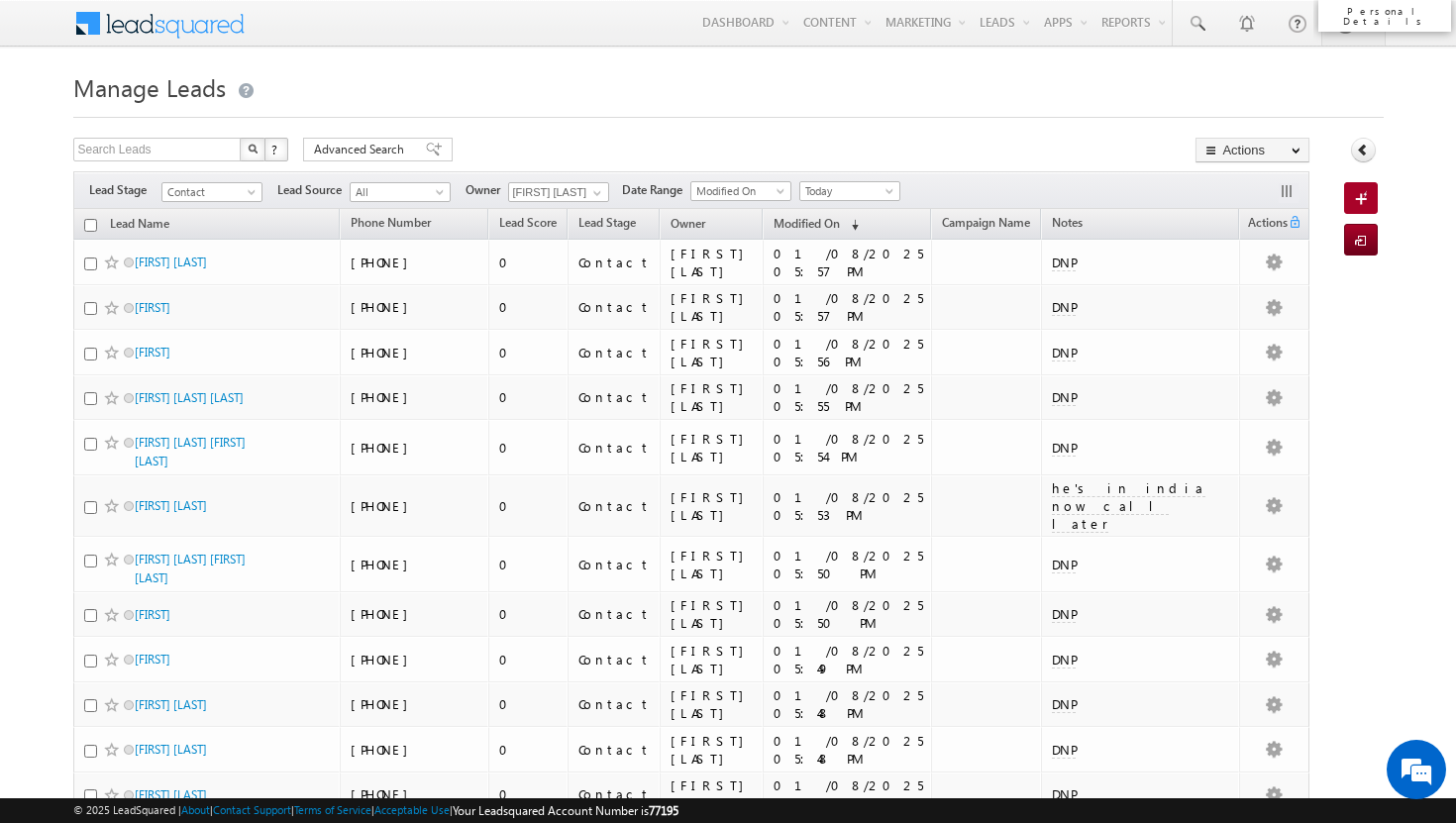 click at bounding box center [1364, 200] 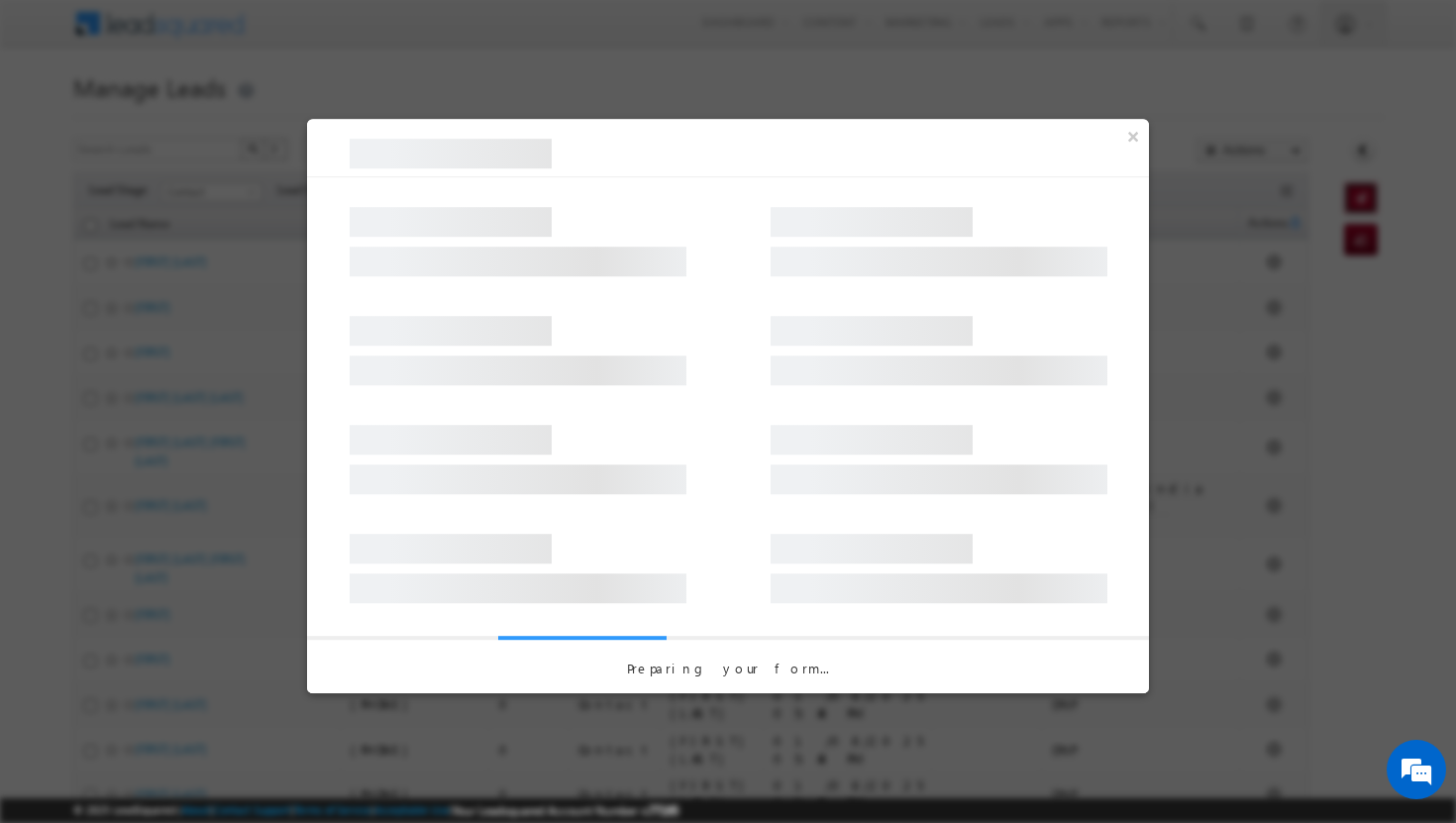 scroll, scrollTop: 0, scrollLeft: 0, axis: both 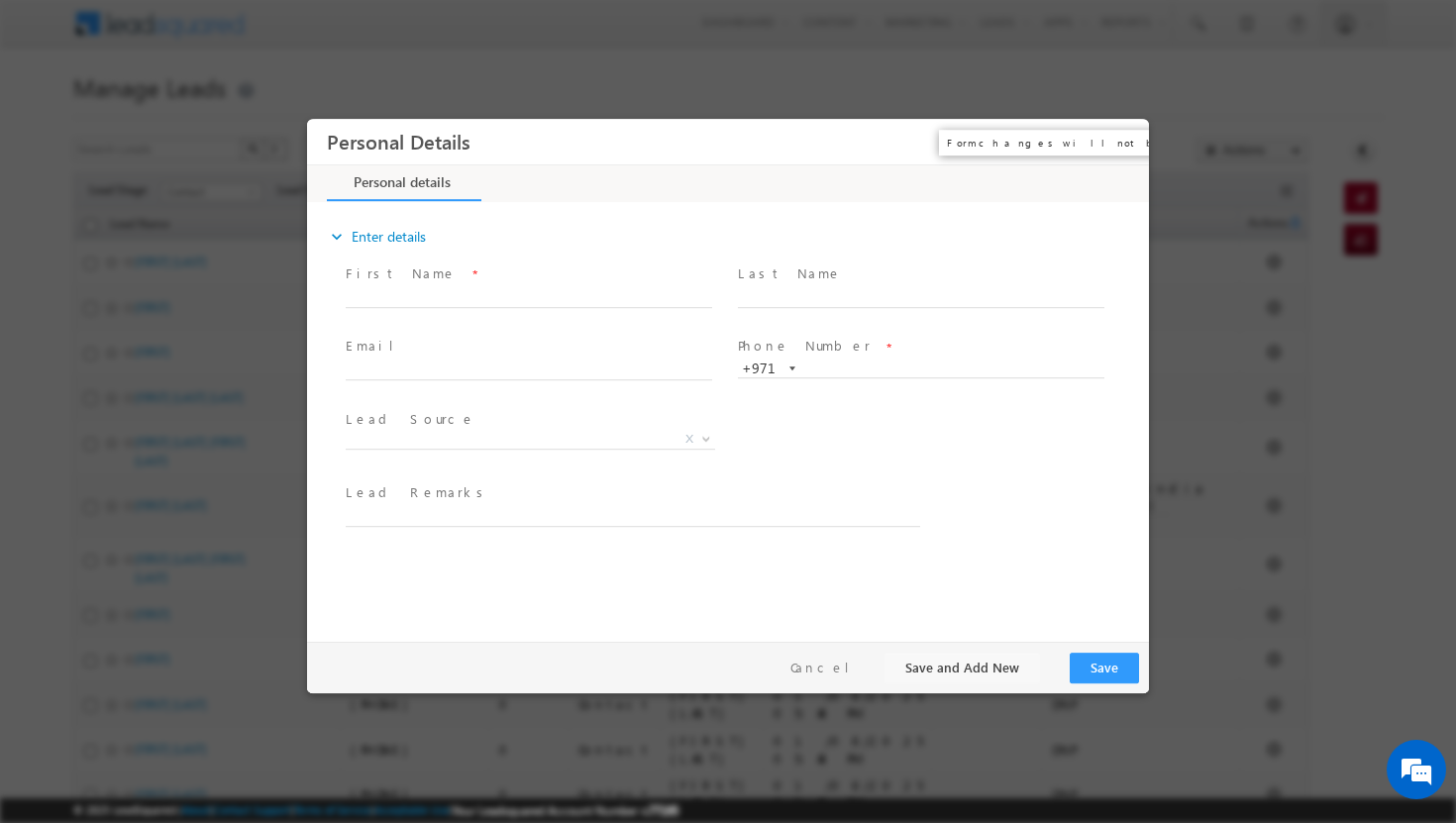 click on "×" at bounding box center [1119, 141] 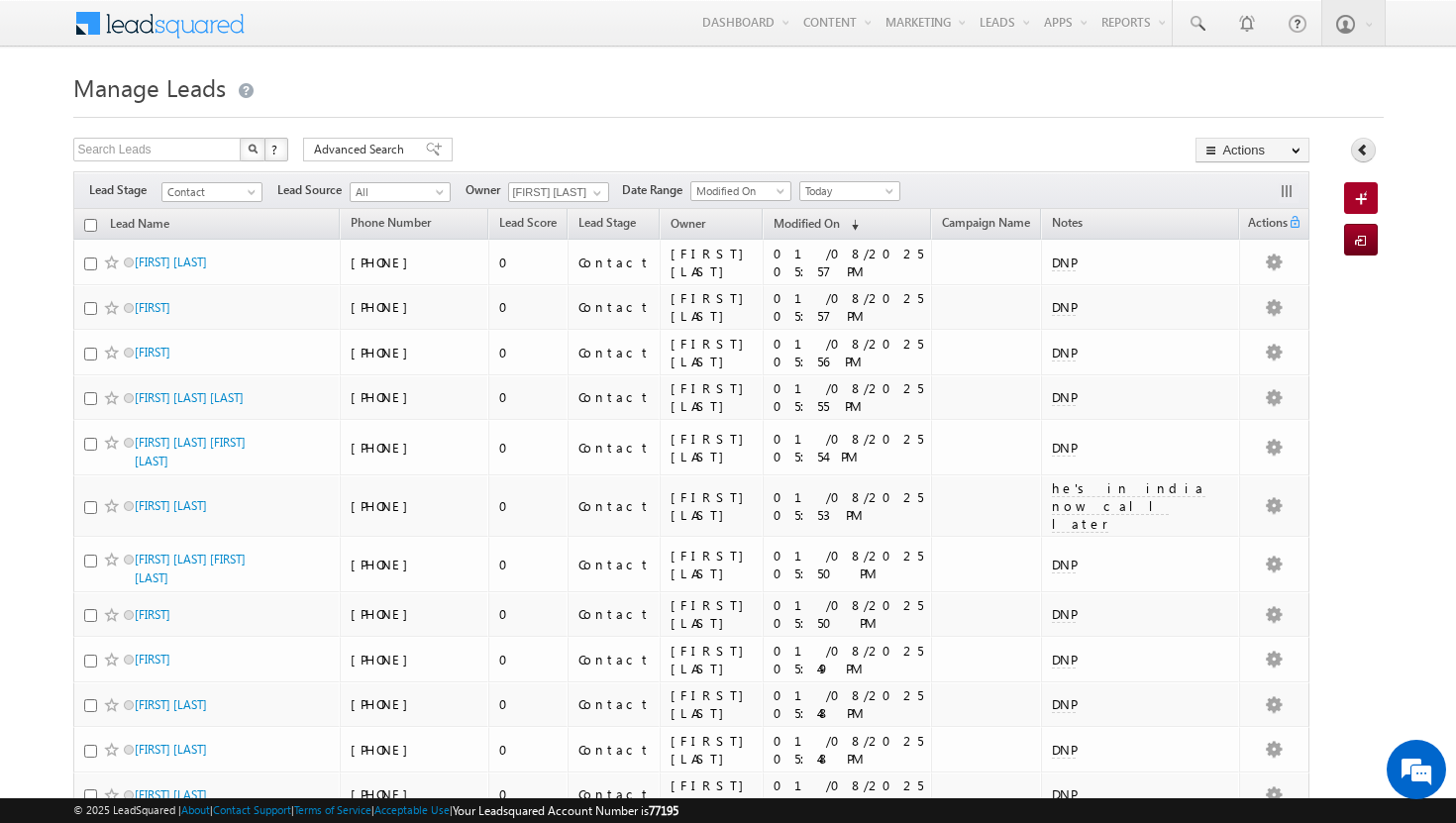 click at bounding box center [1363, 150] 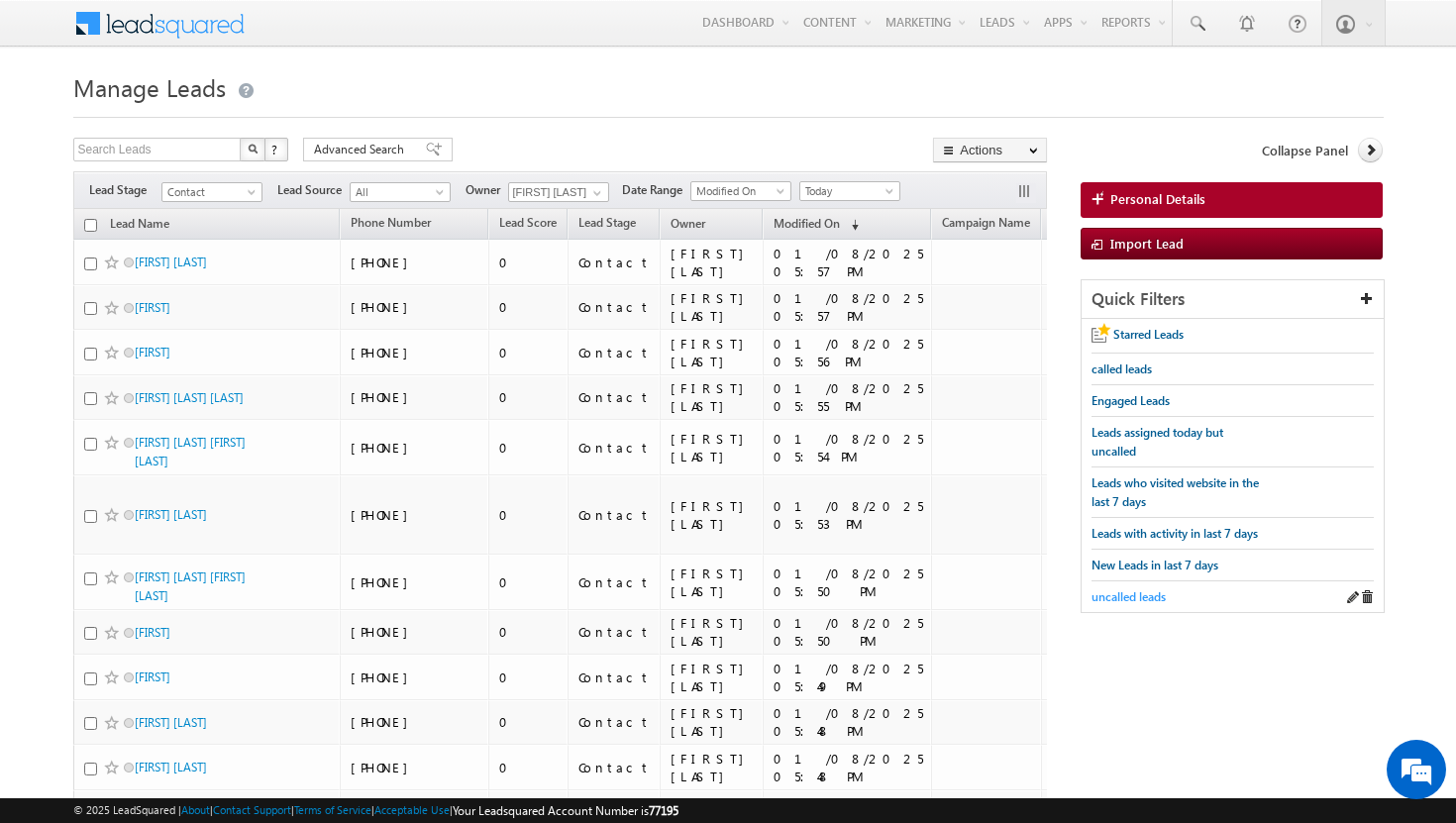 click on "uncalled leads" at bounding box center (1128, 596) 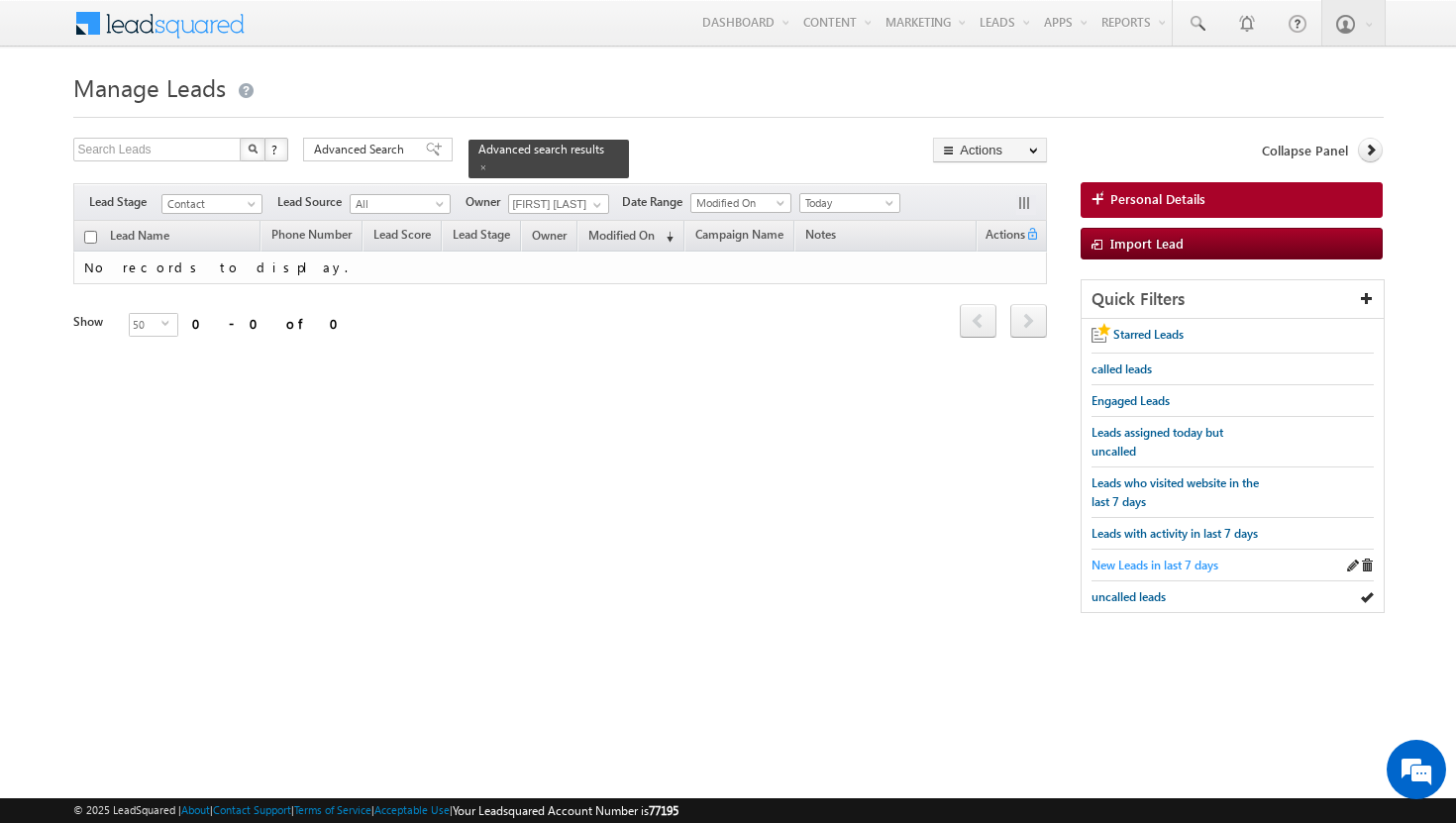 click on "New Leads in last 7 days" at bounding box center [1155, 565] 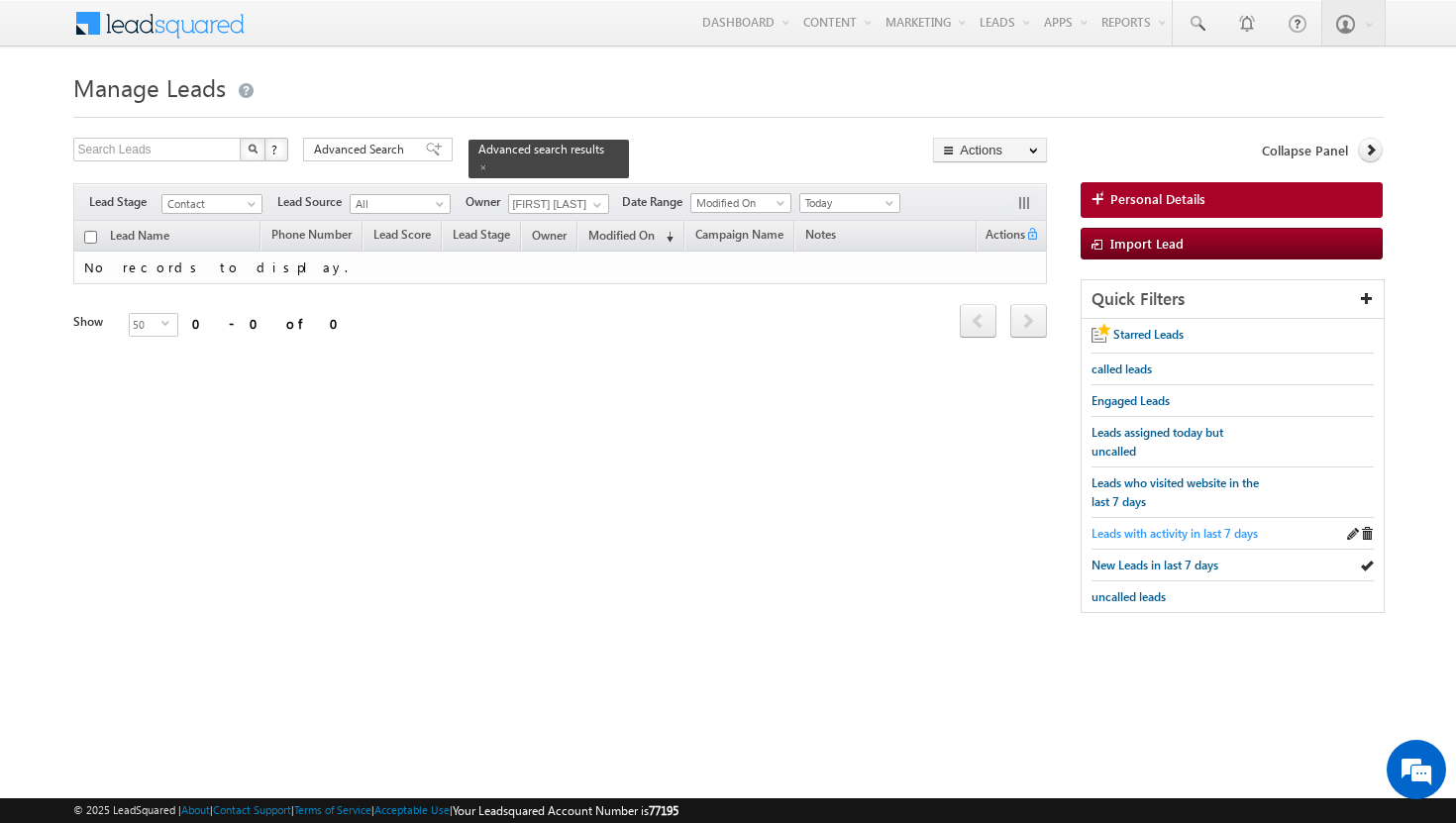 click on "Leads with activity in last 7 days" at bounding box center [1175, 533] 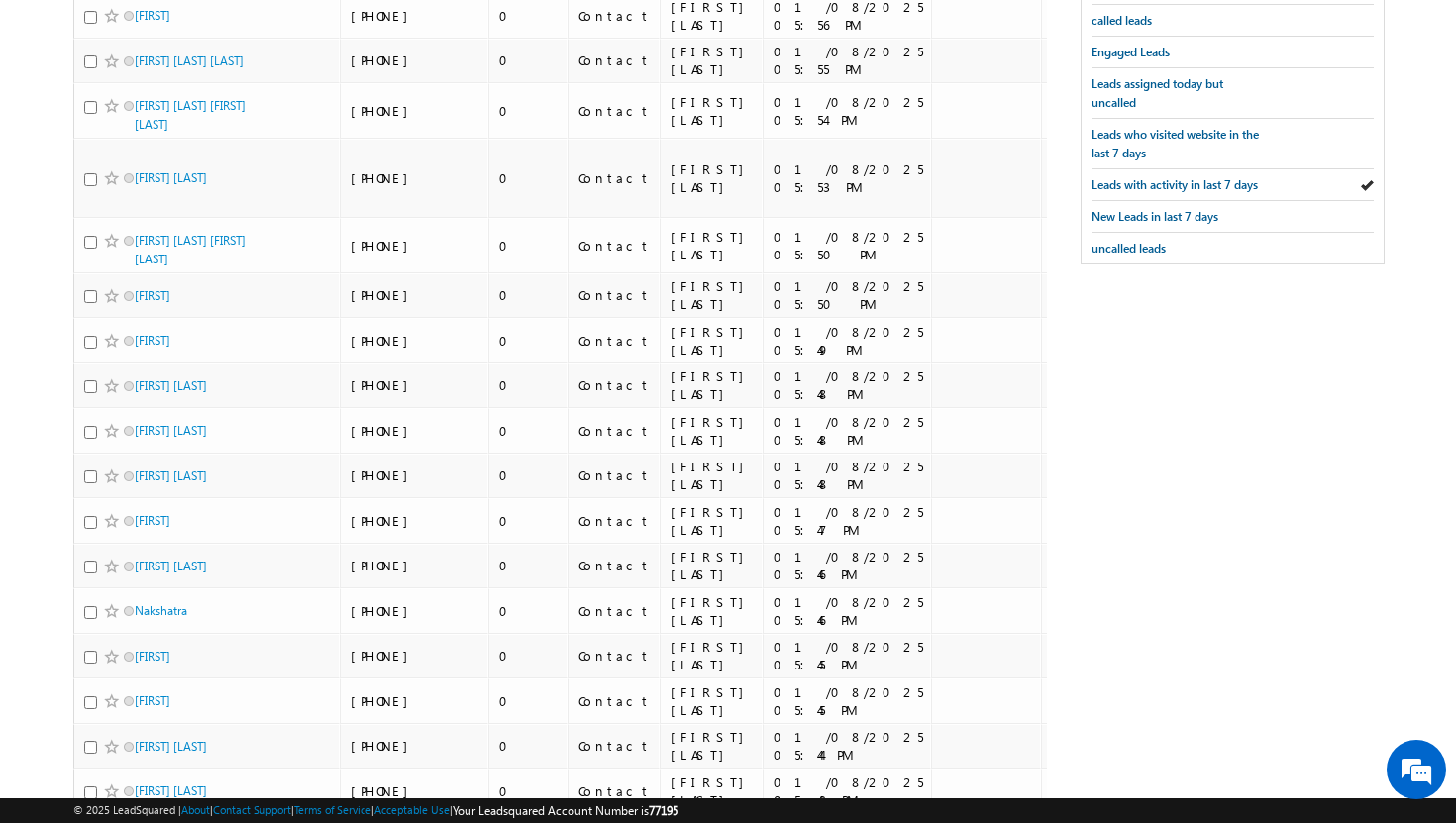 scroll, scrollTop: 0, scrollLeft: 0, axis: both 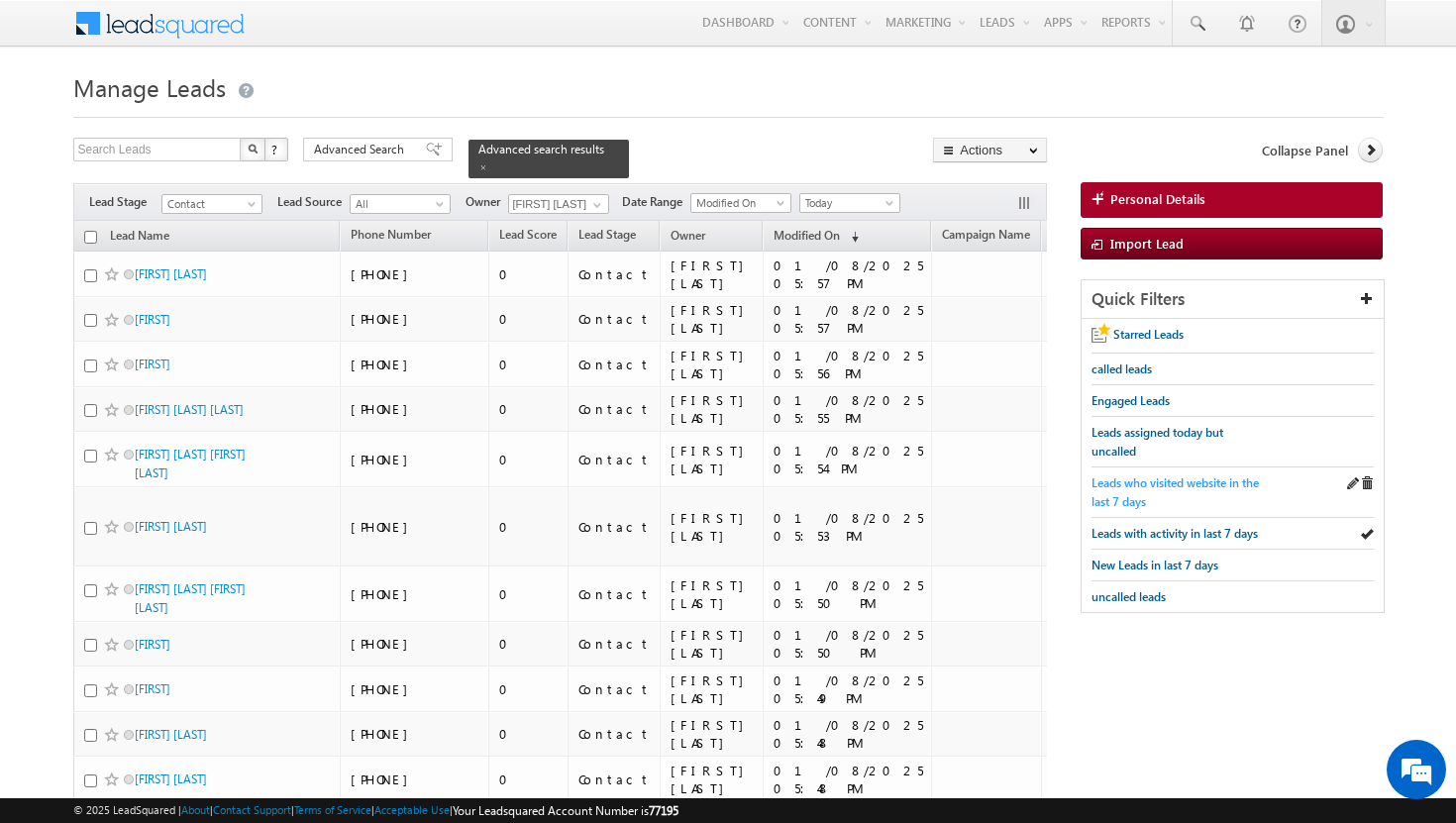 click on "Leads who visited website in the last 7 days" at bounding box center (1175, 492) 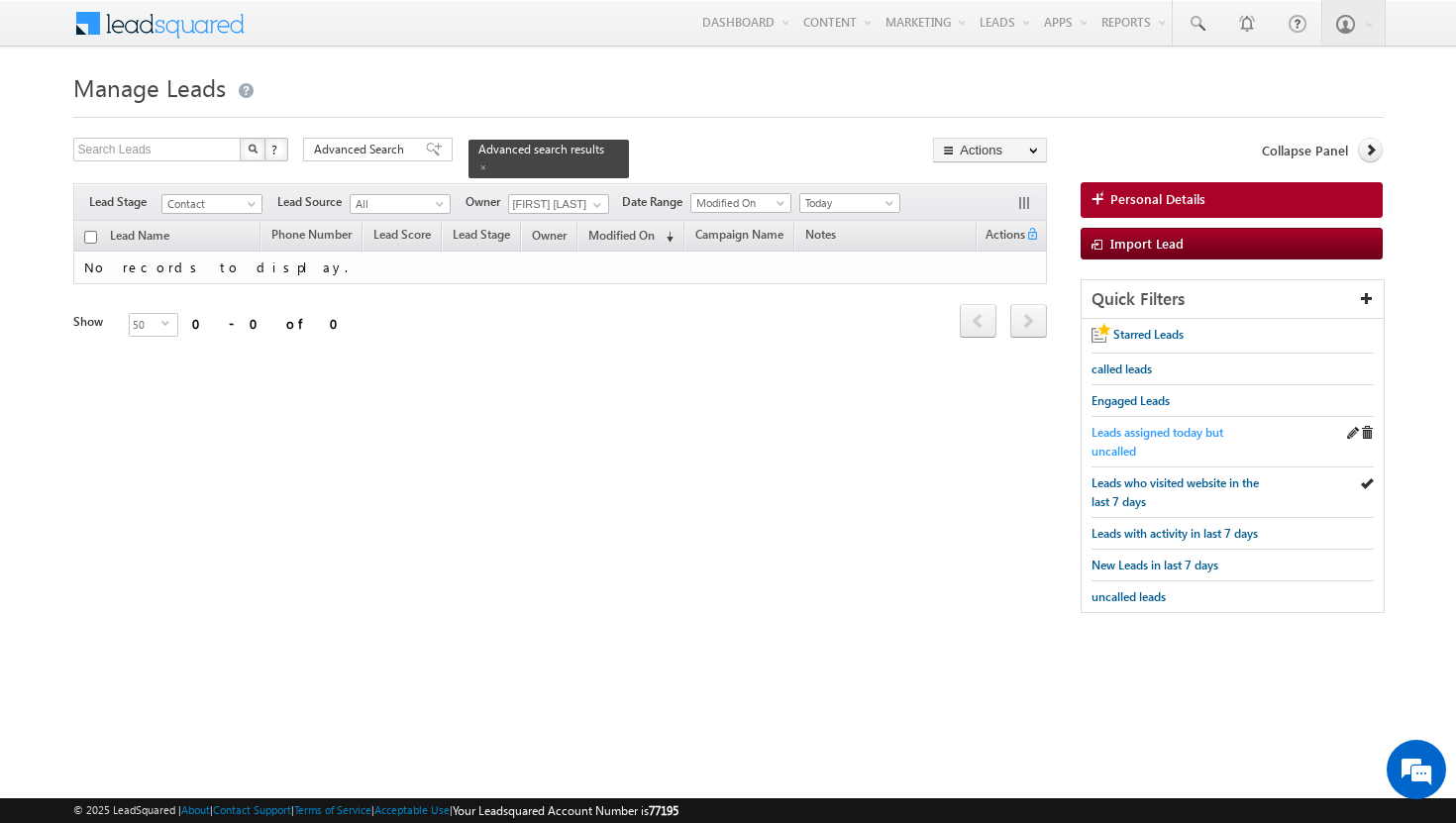 click on "Leads assigned today but uncalled" at bounding box center [1181, 442] 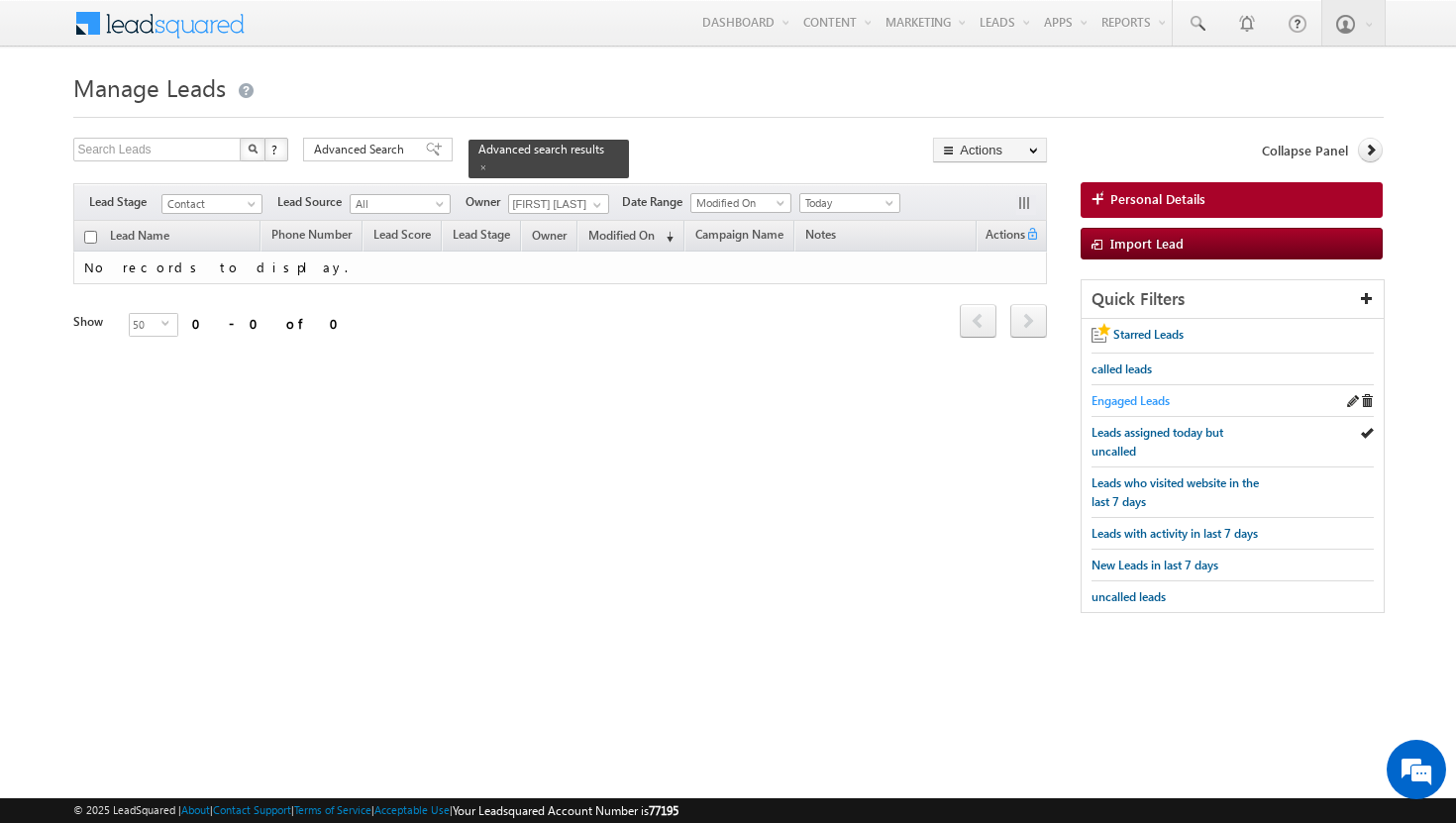 click on "Engaged Leads" at bounding box center [1130, 400] 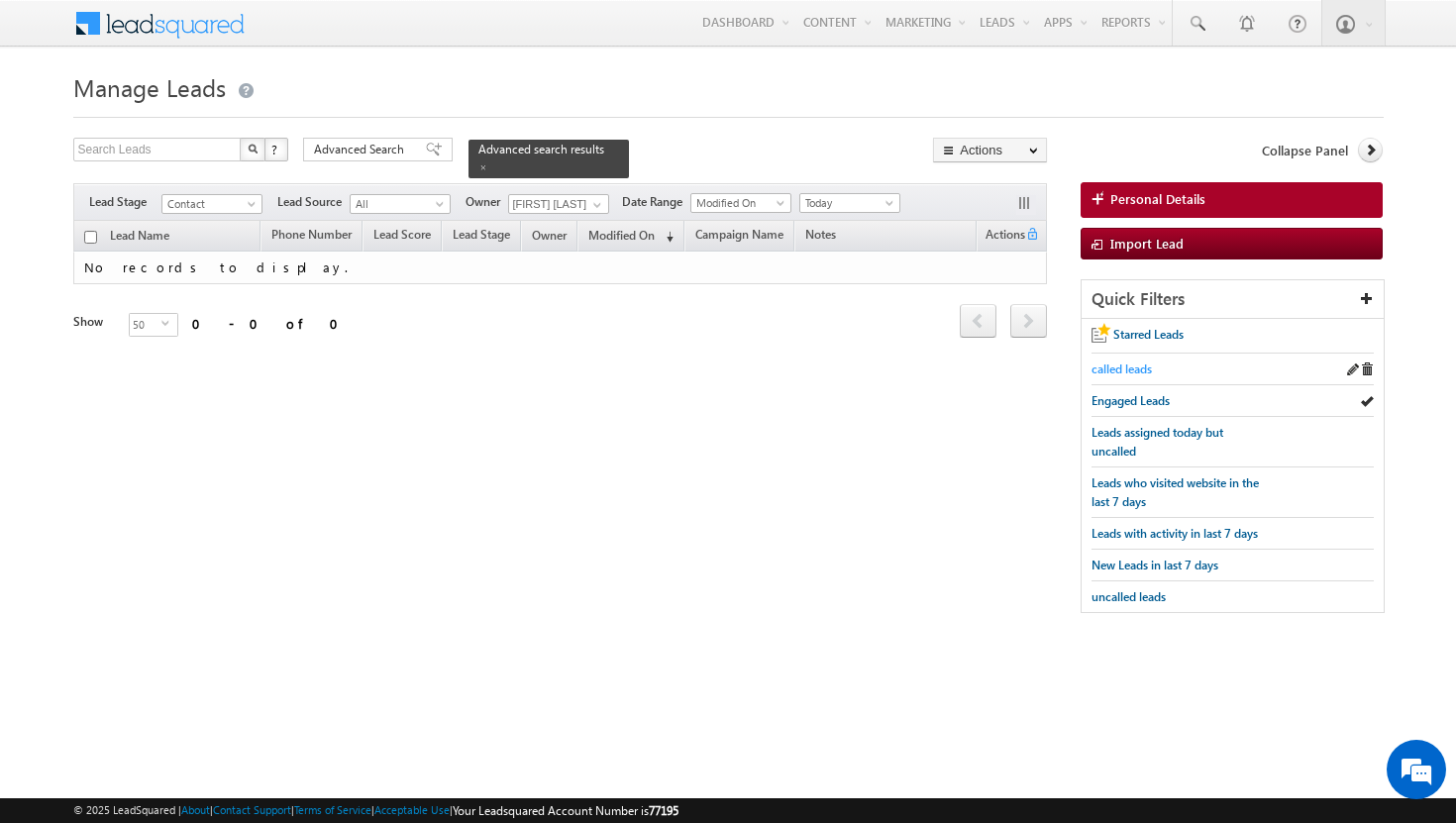 click on "called leads" at bounding box center [1121, 368] 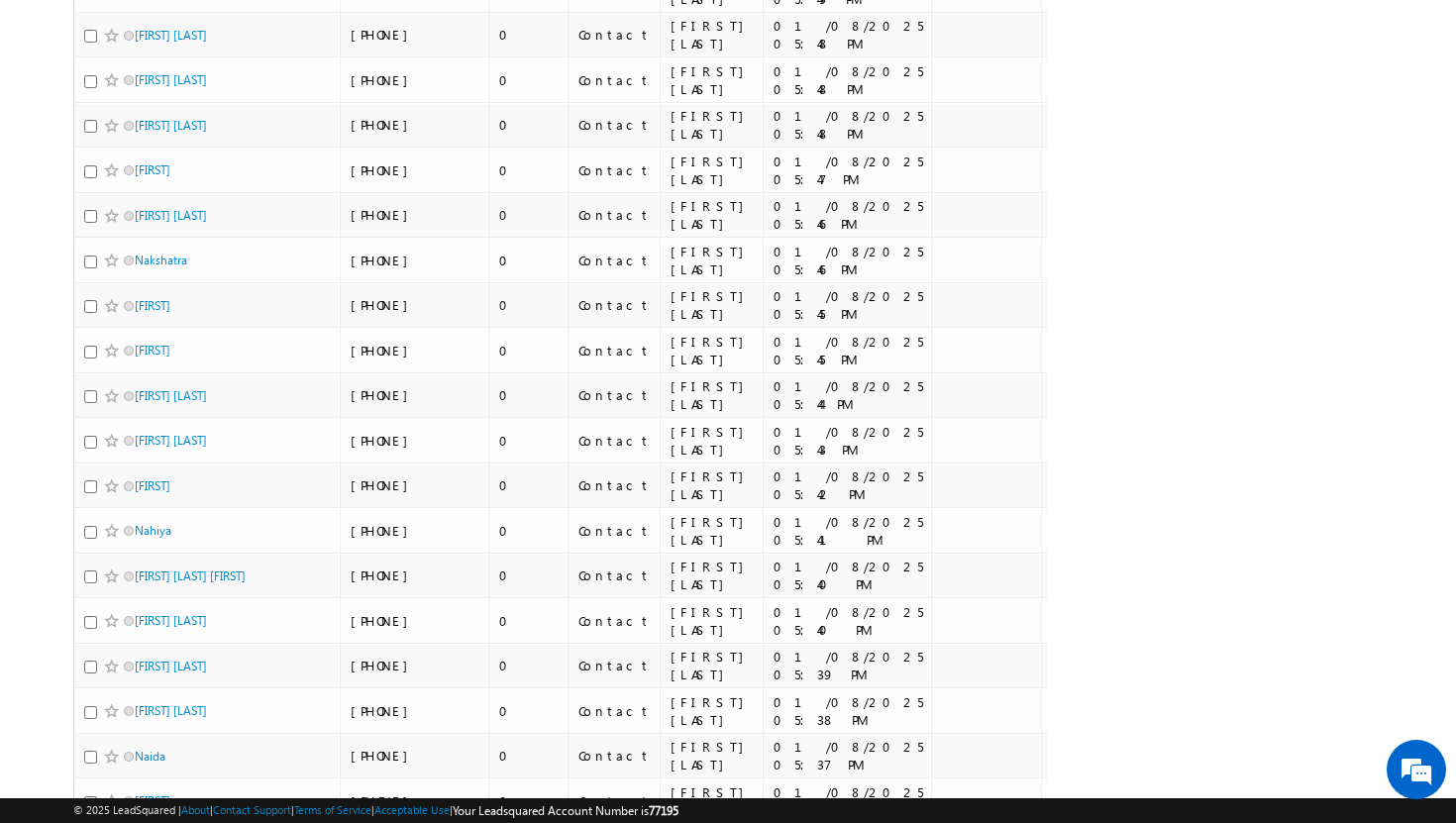 scroll, scrollTop: 0, scrollLeft: 0, axis: both 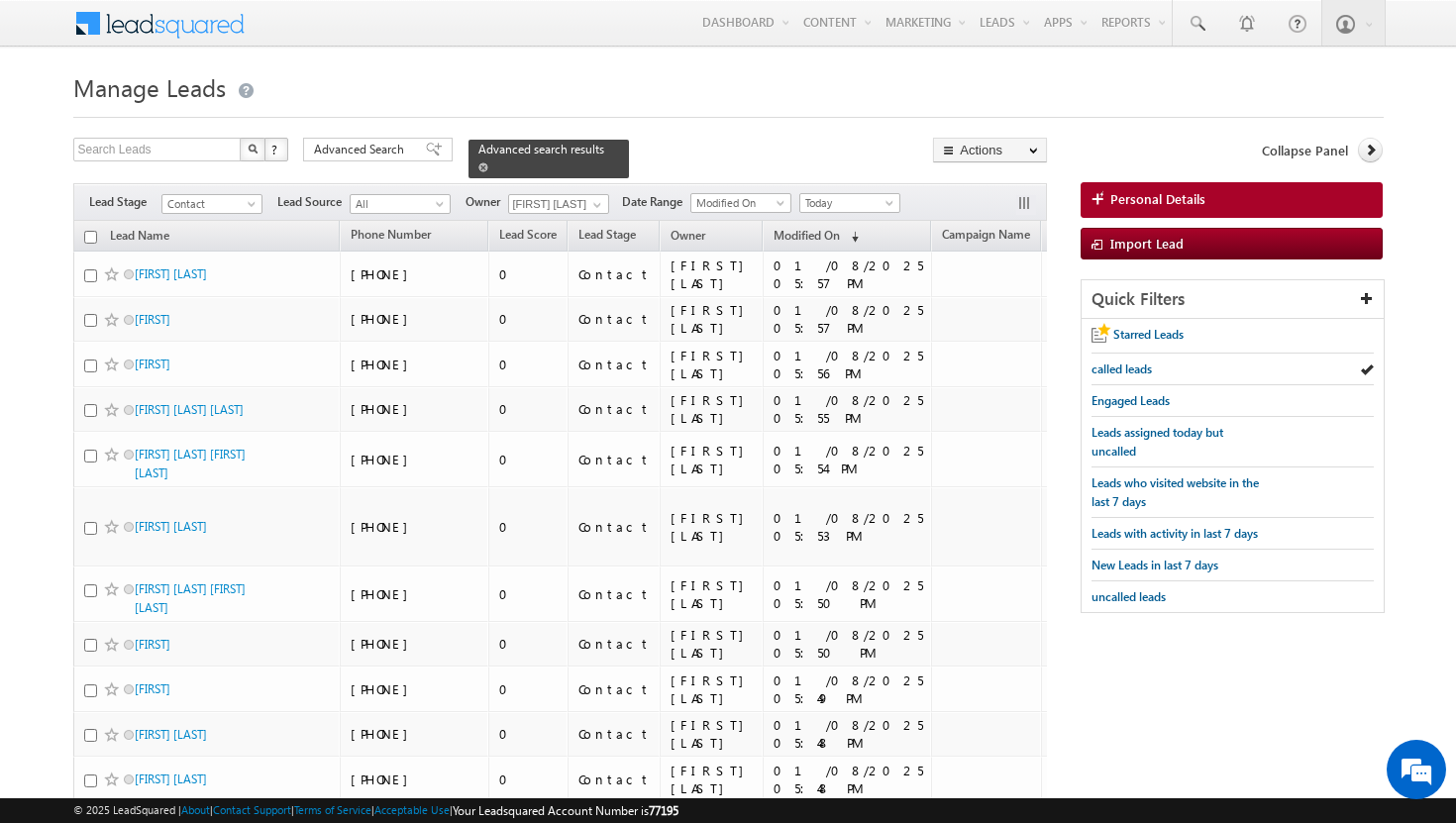 click at bounding box center (483, 167) 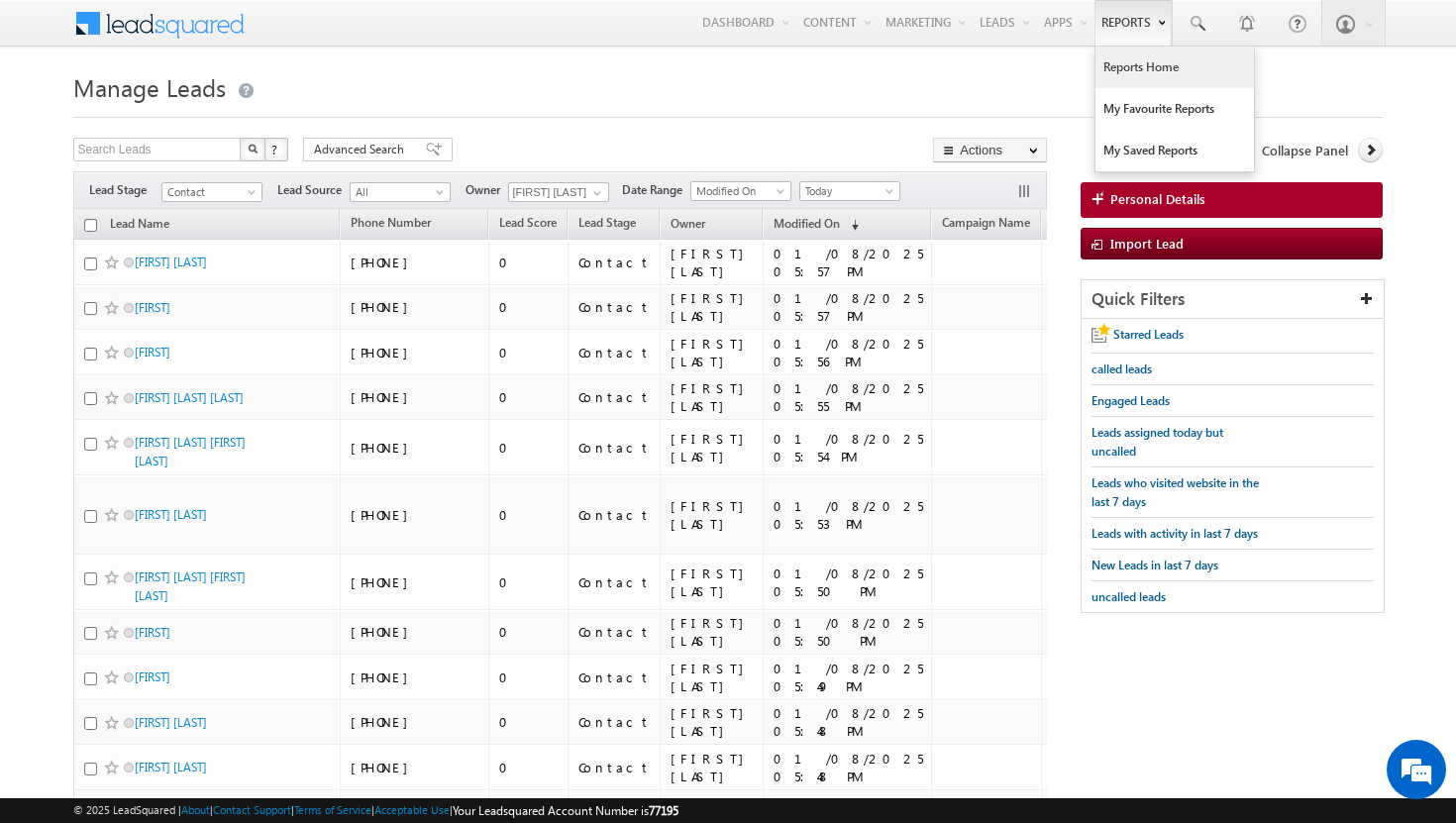 click on "Reports Home" at bounding box center [1175, 67] 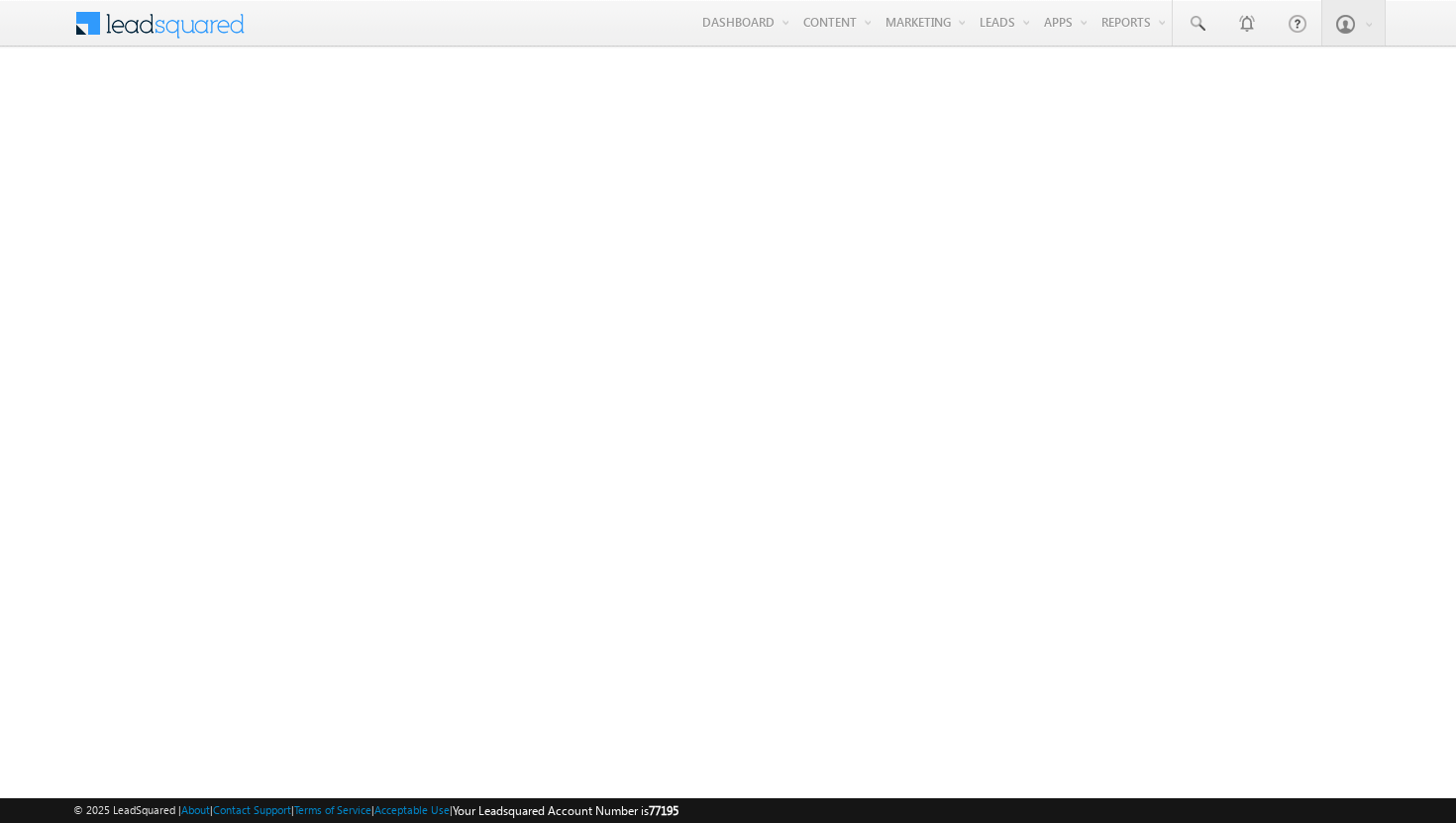 scroll, scrollTop: 0, scrollLeft: 0, axis: both 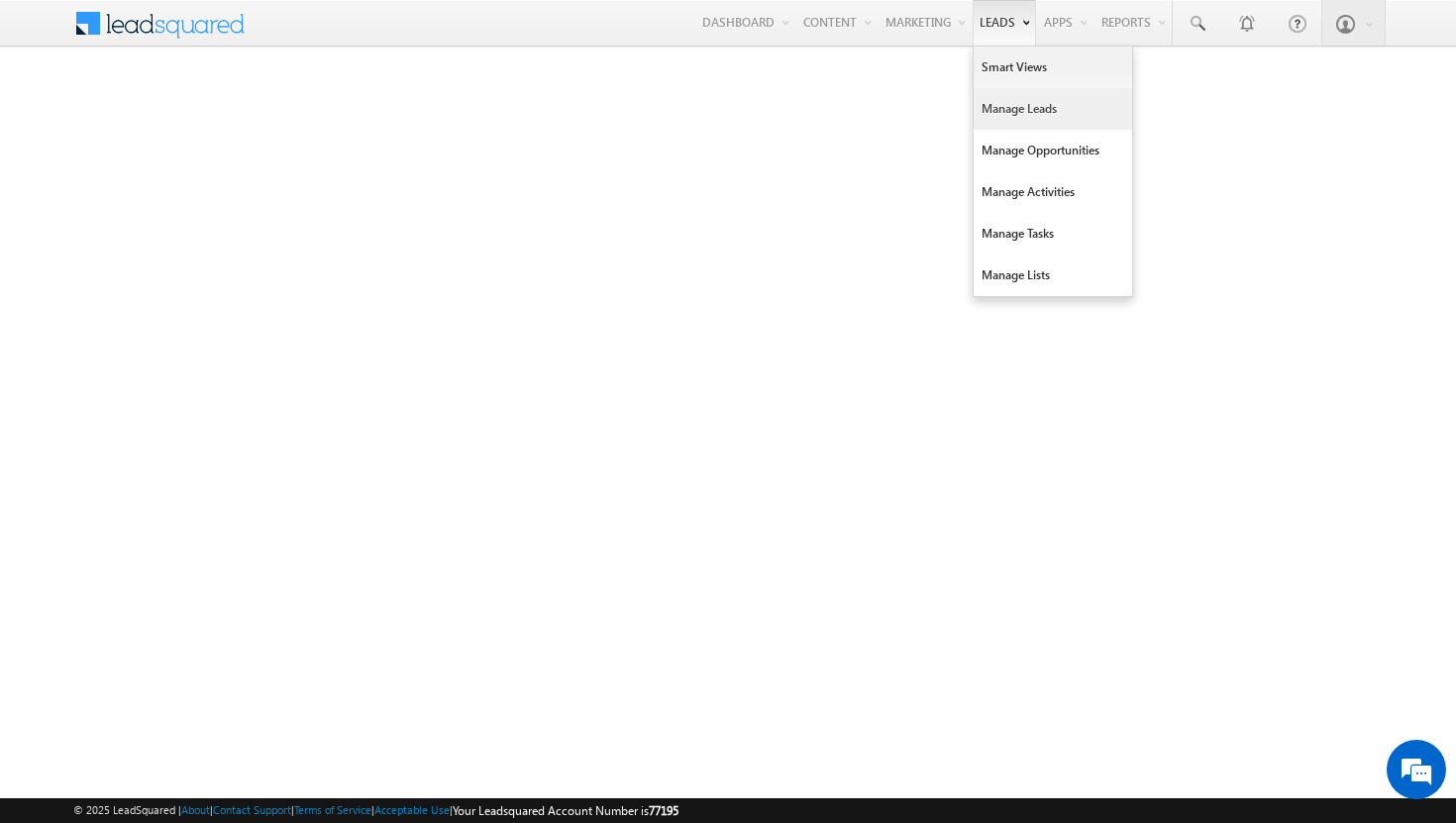 click on "Manage Leads" at bounding box center (1053, 109) 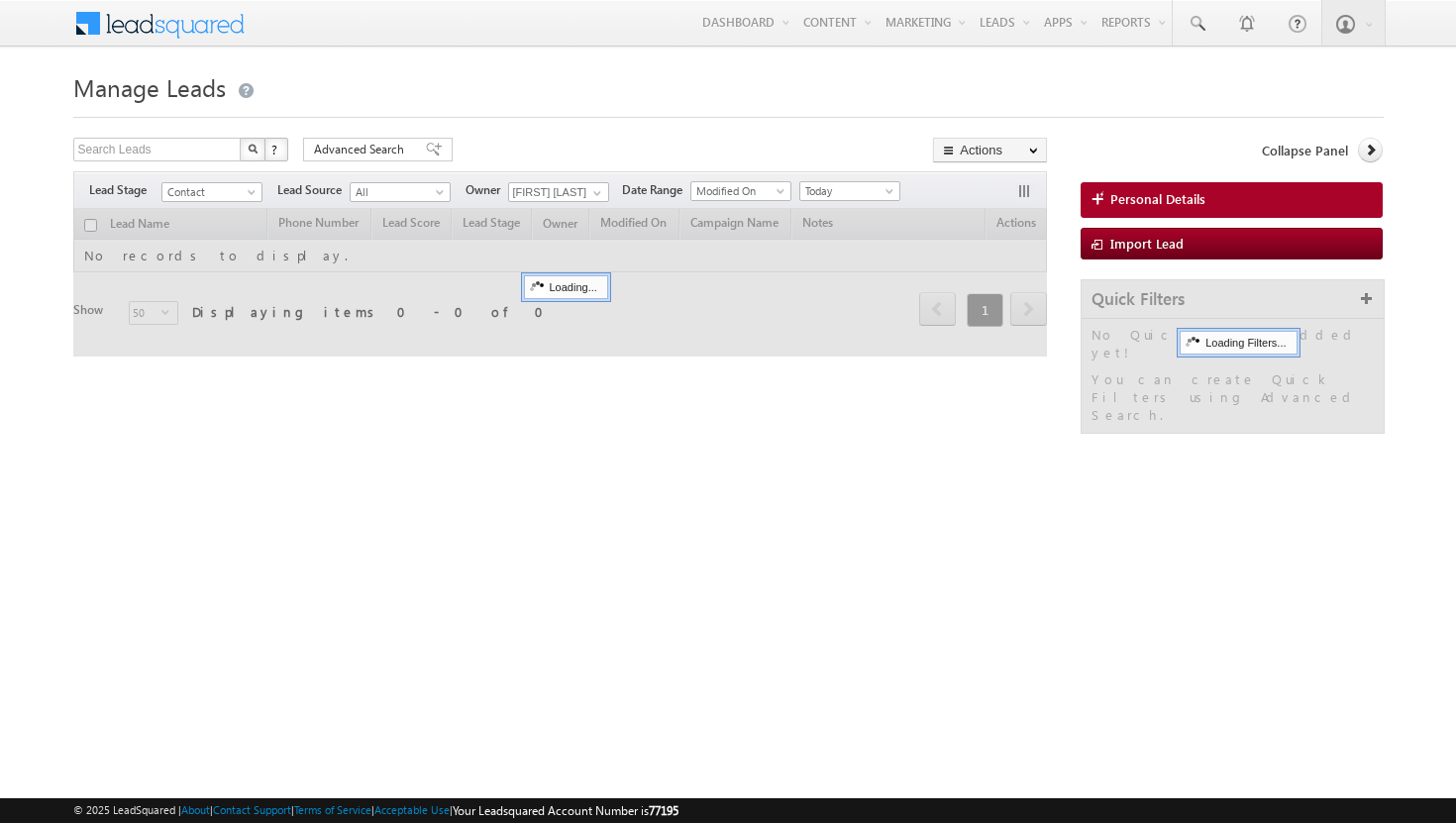 scroll, scrollTop: 0, scrollLeft: 0, axis: both 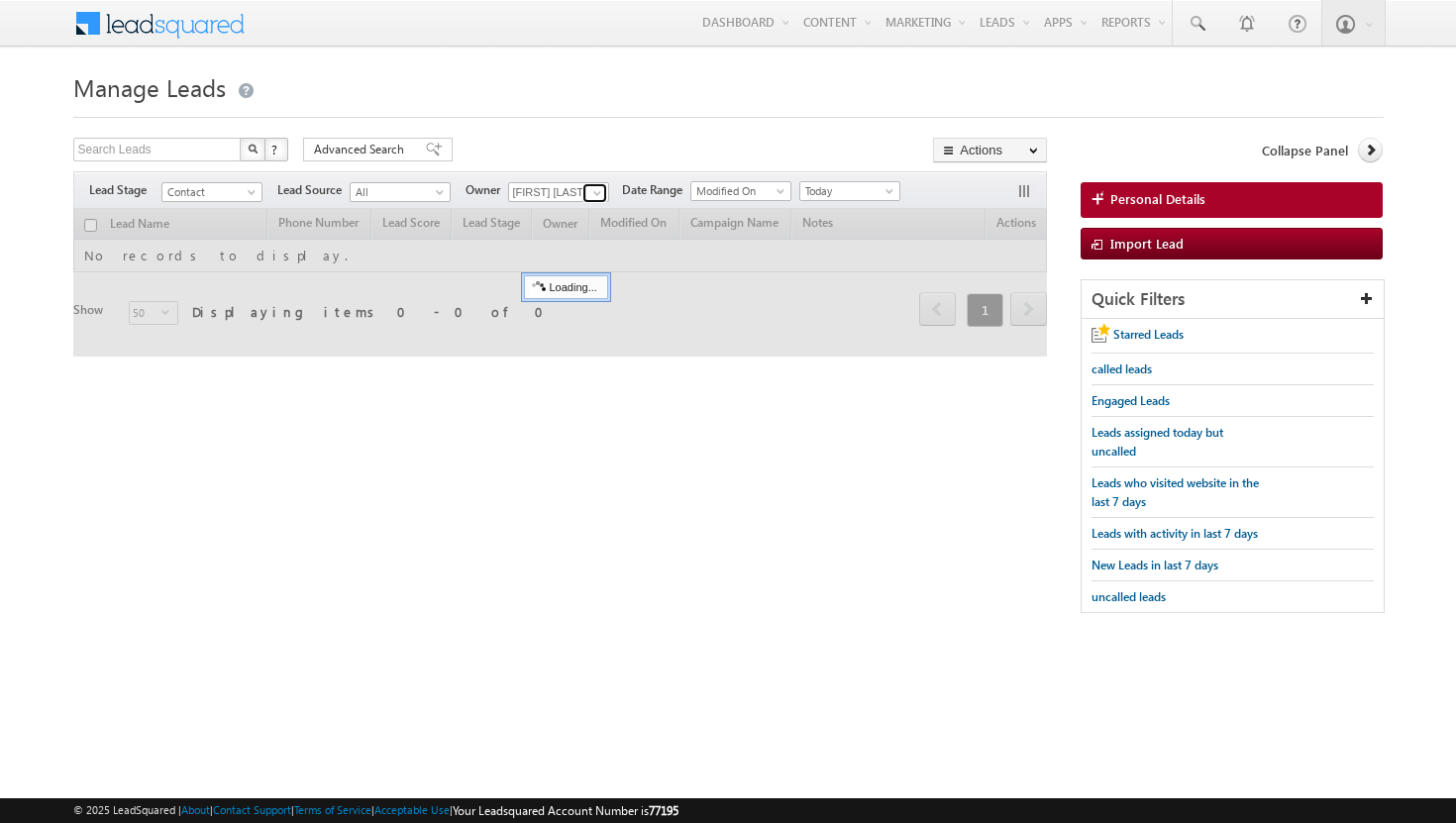click at bounding box center (597, 193) 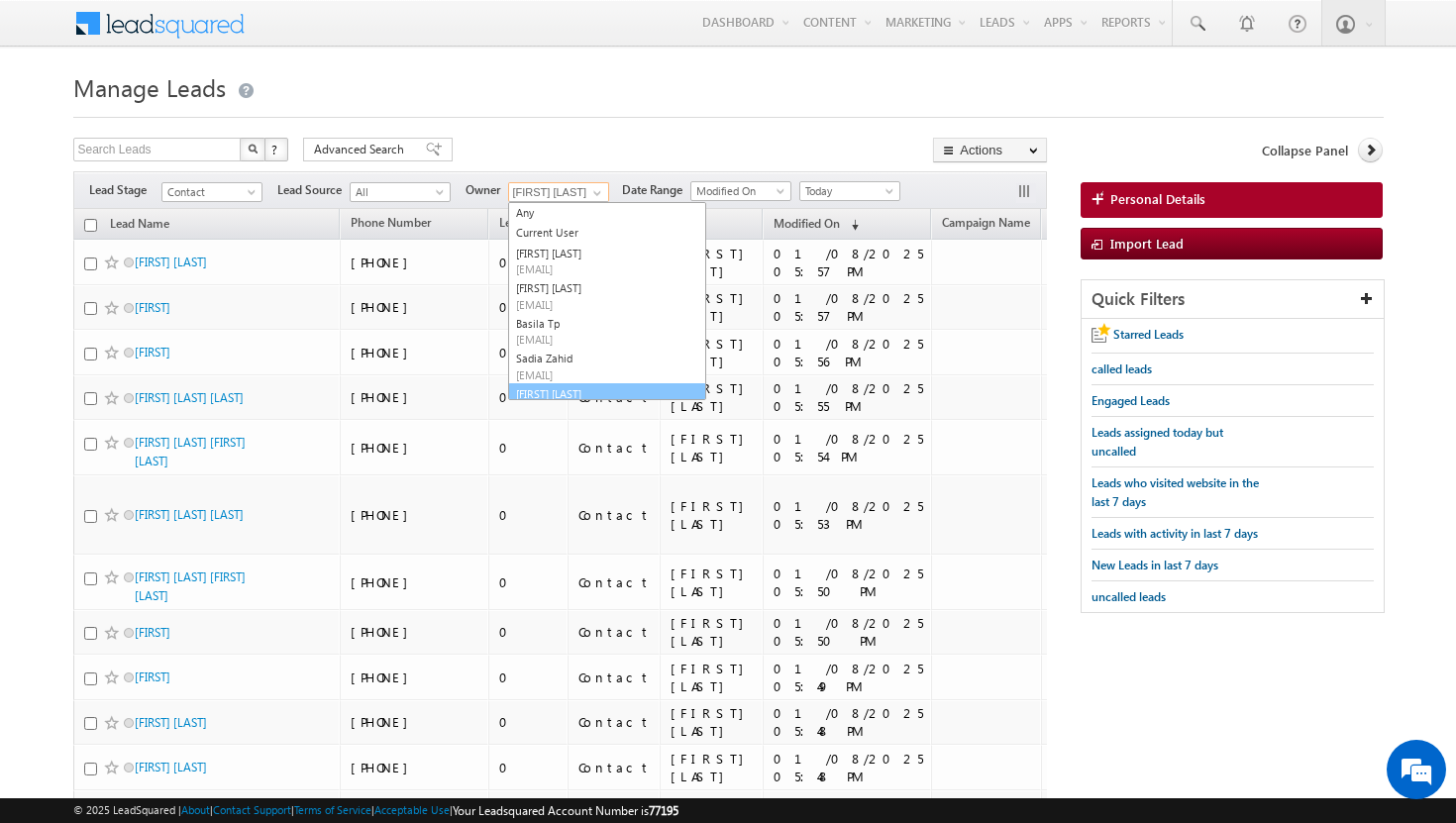 scroll, scrollTop: 23, scrollLeft: 0, axis: vertical 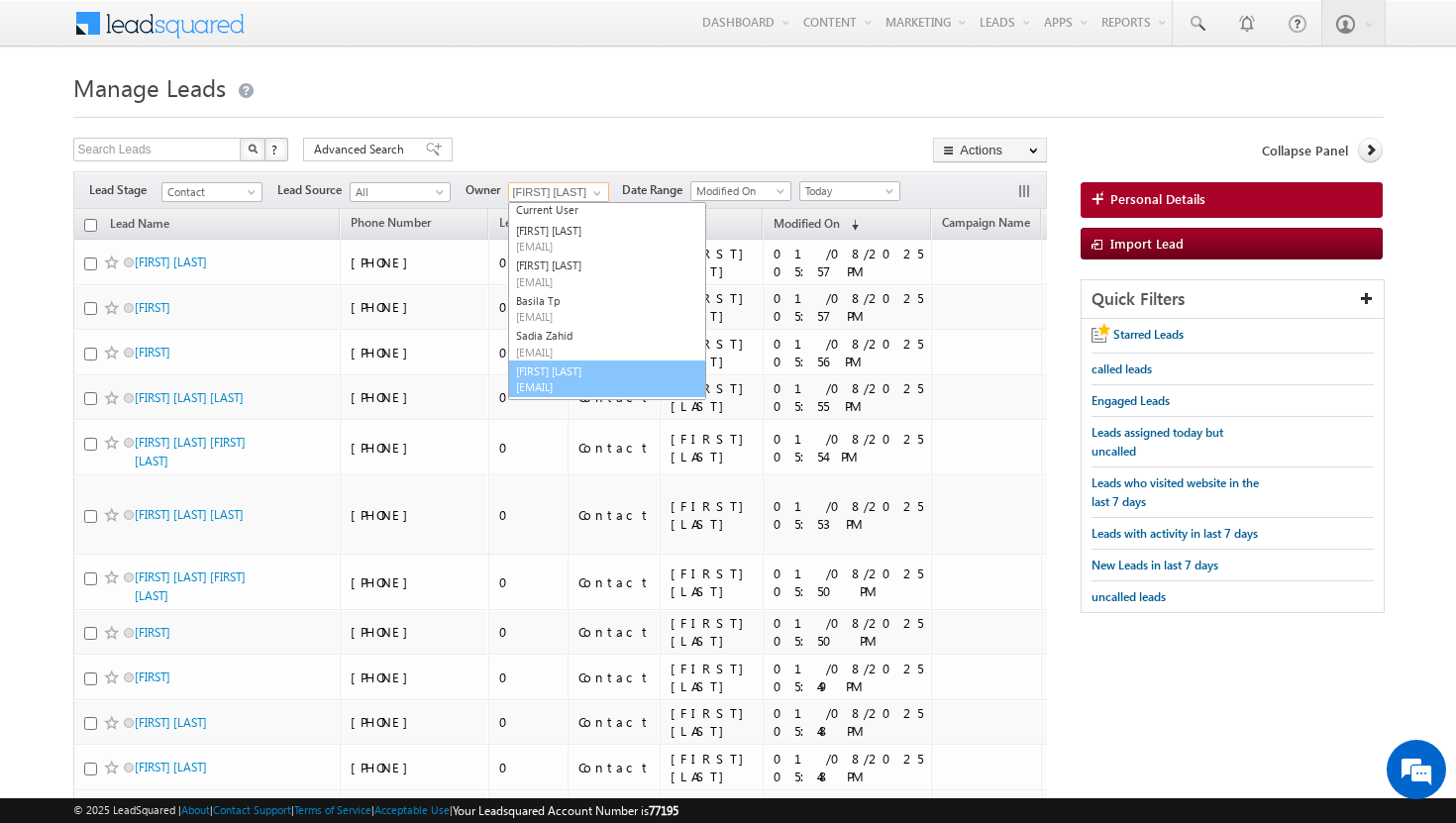 click on "Shakeel Babbar   shakeel.babbar@indglobal.ae" at bounding box center [607, 379] 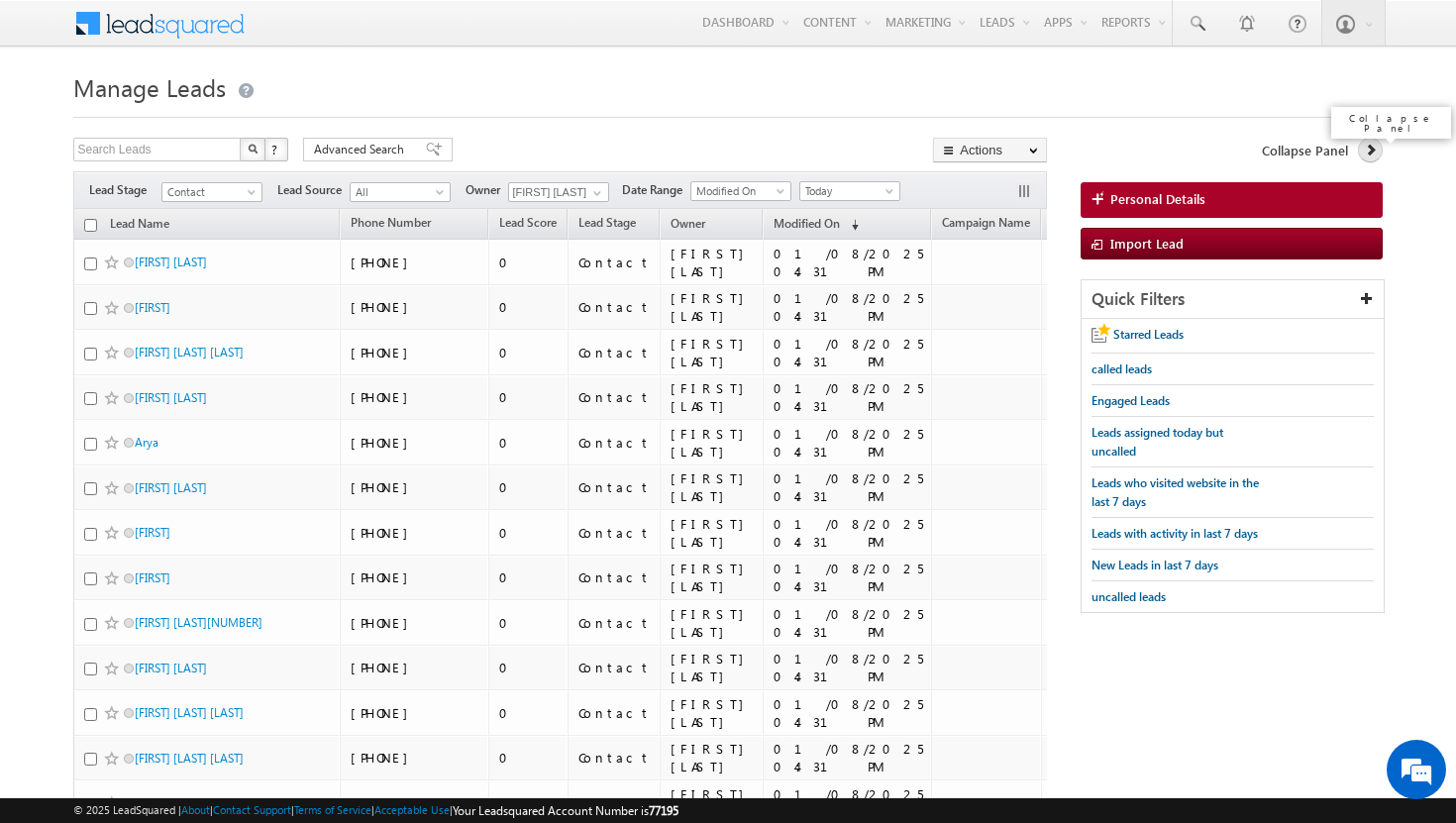 click at bounding box center [1371, 150] 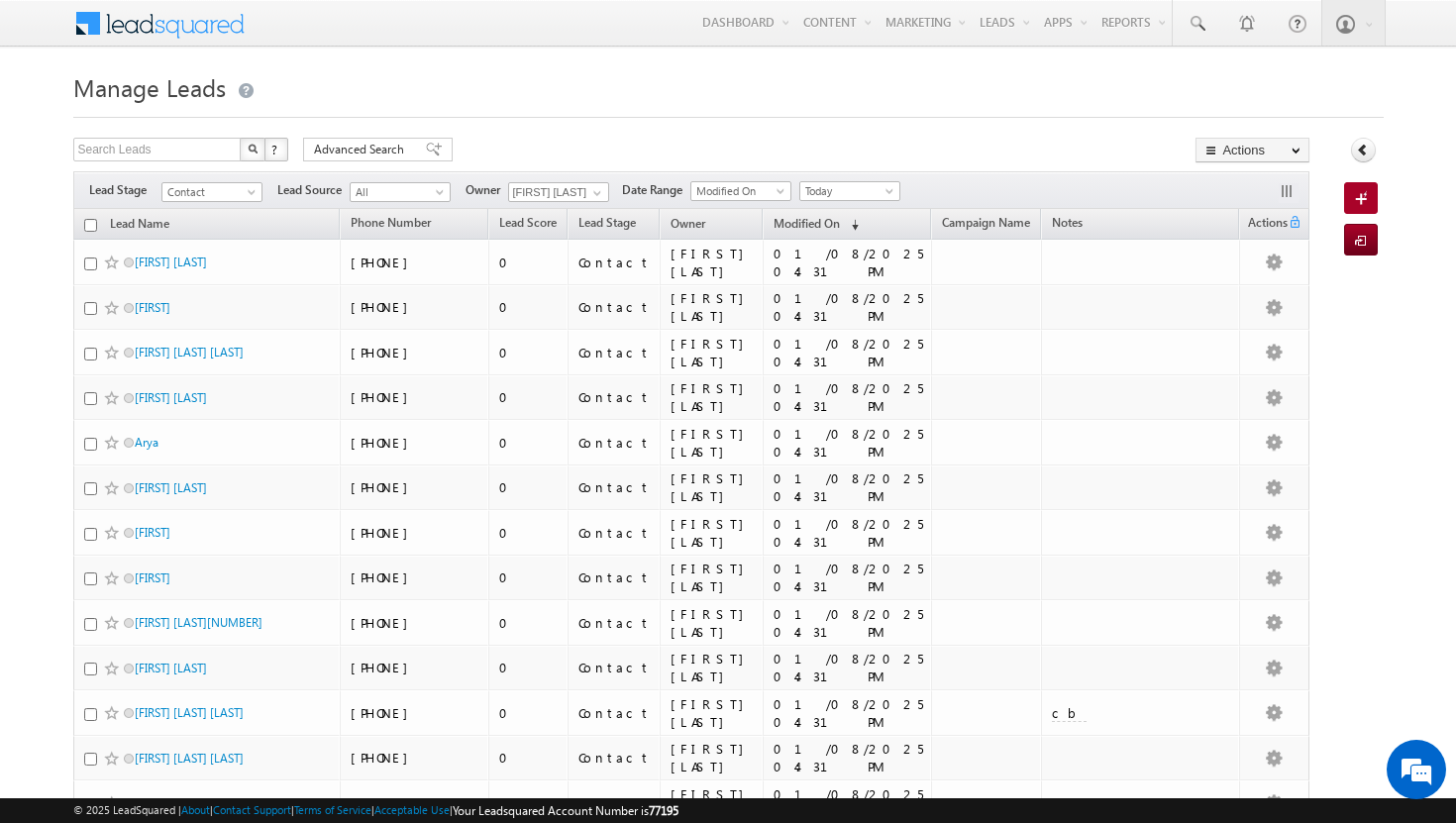 click at bounding box center [90, 225] 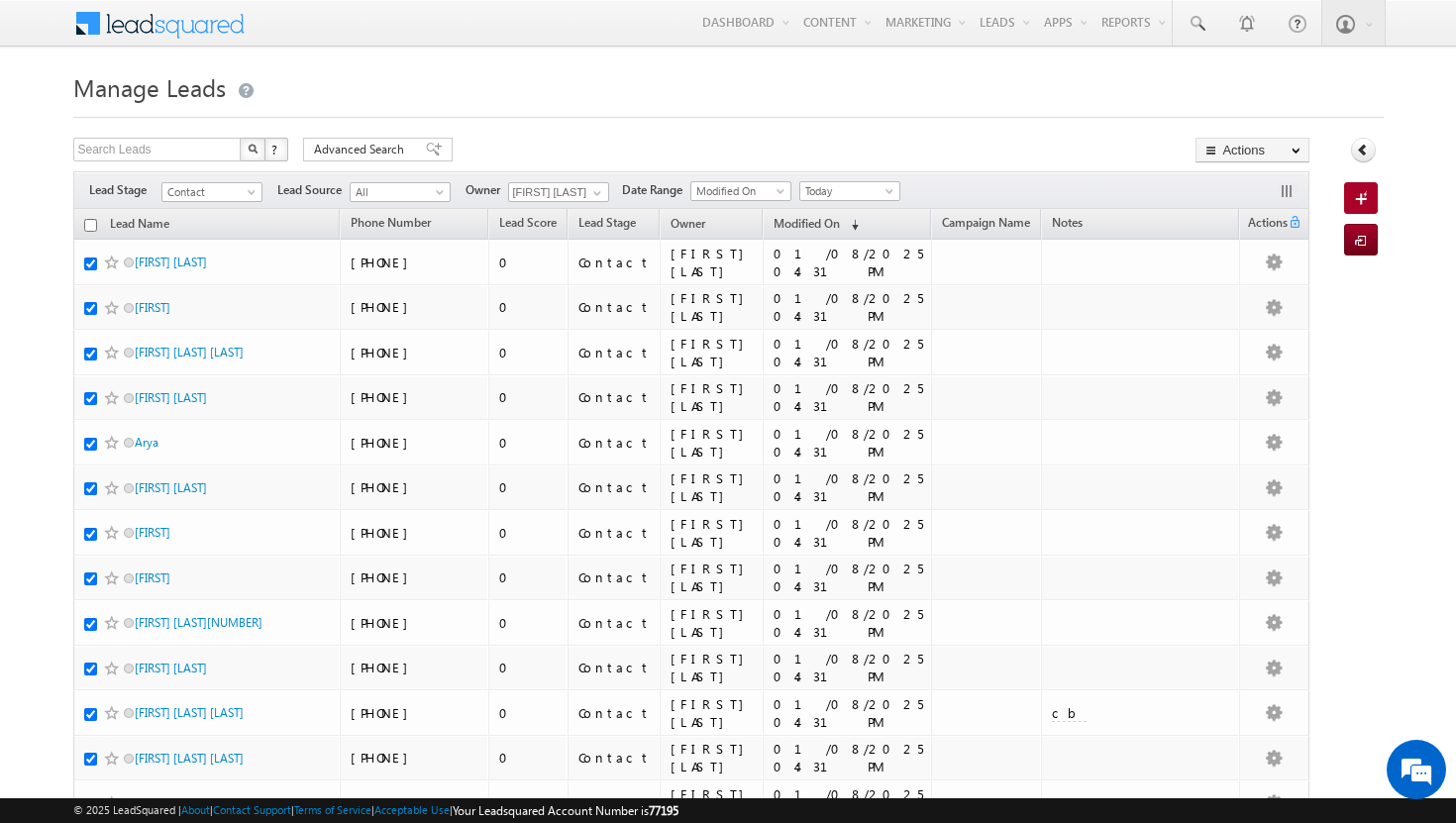 checkbox on "true" 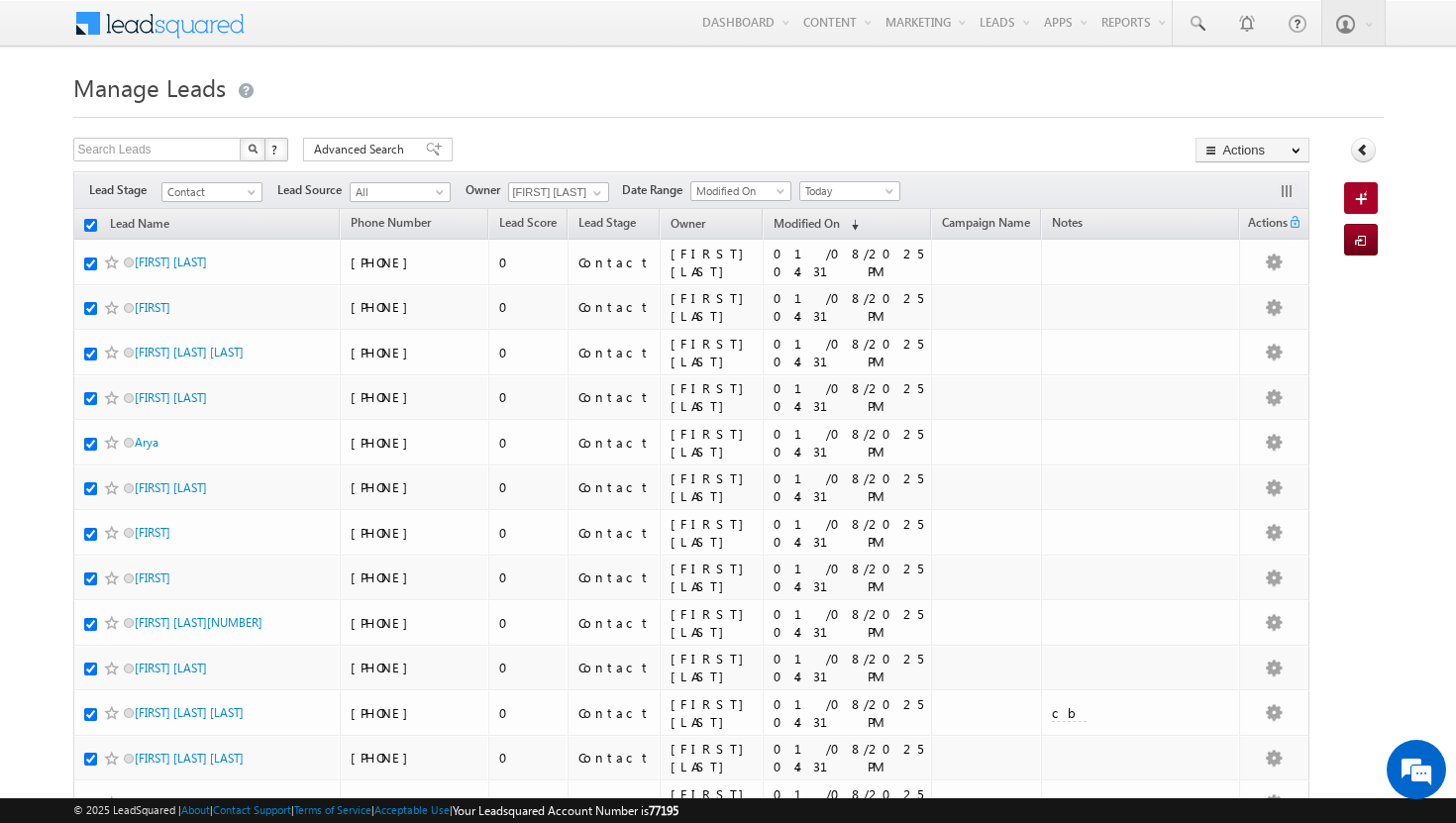 checkbox on "true" 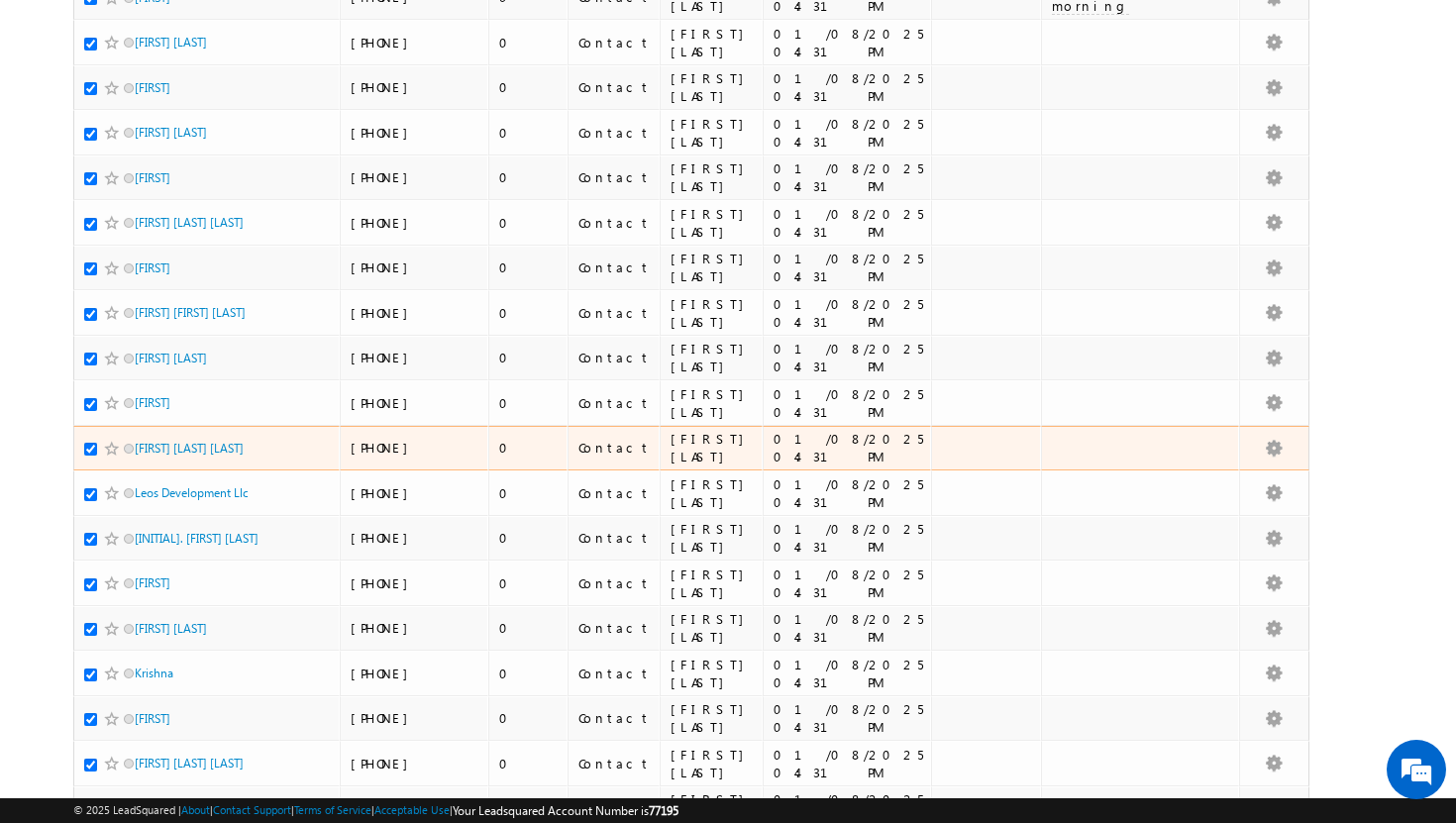 scroll, scrollTop: 615, scrollLeft: 0, axis: vertical 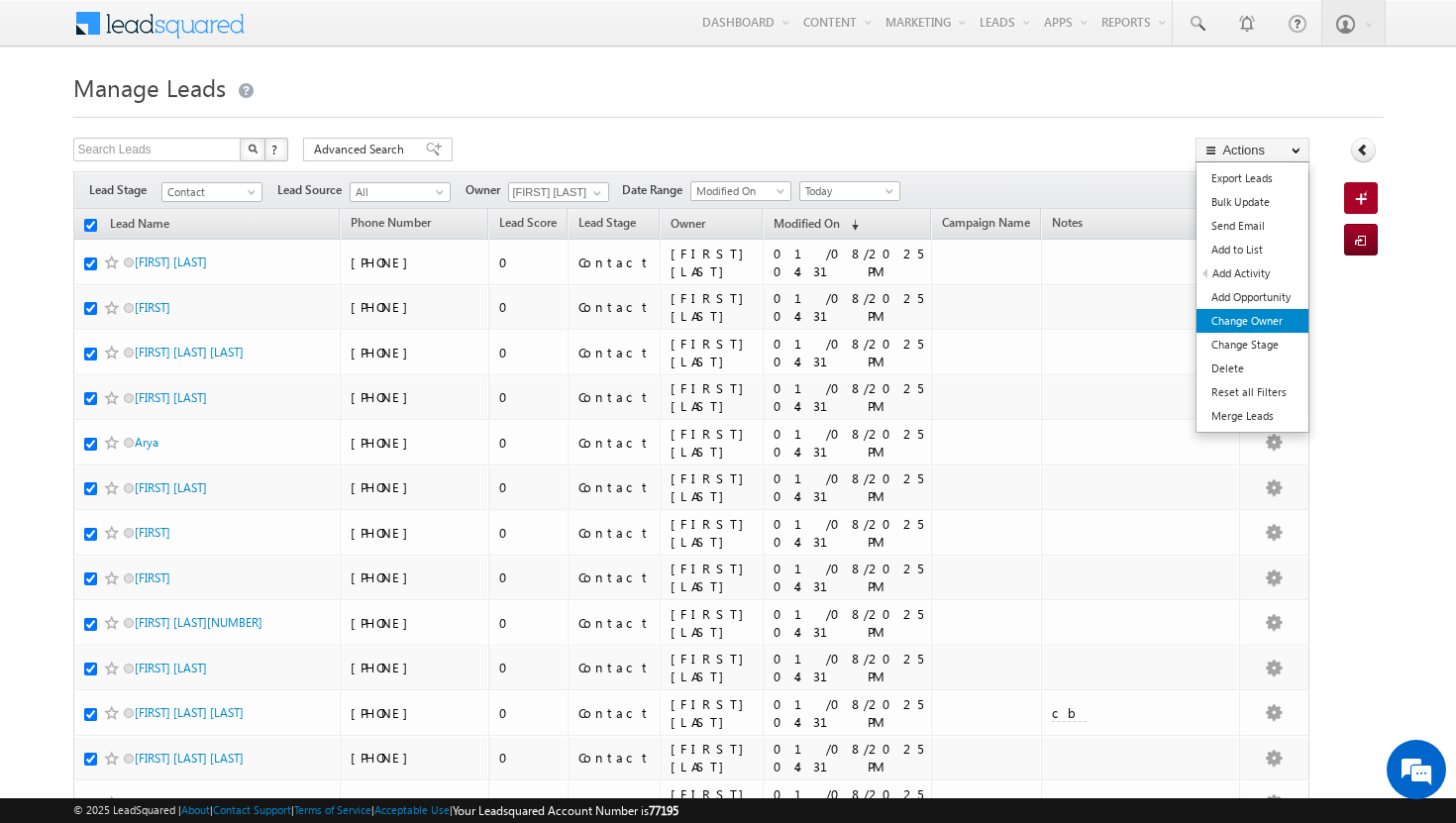 click on "Change Owner" at bounding box center (1252, 321) 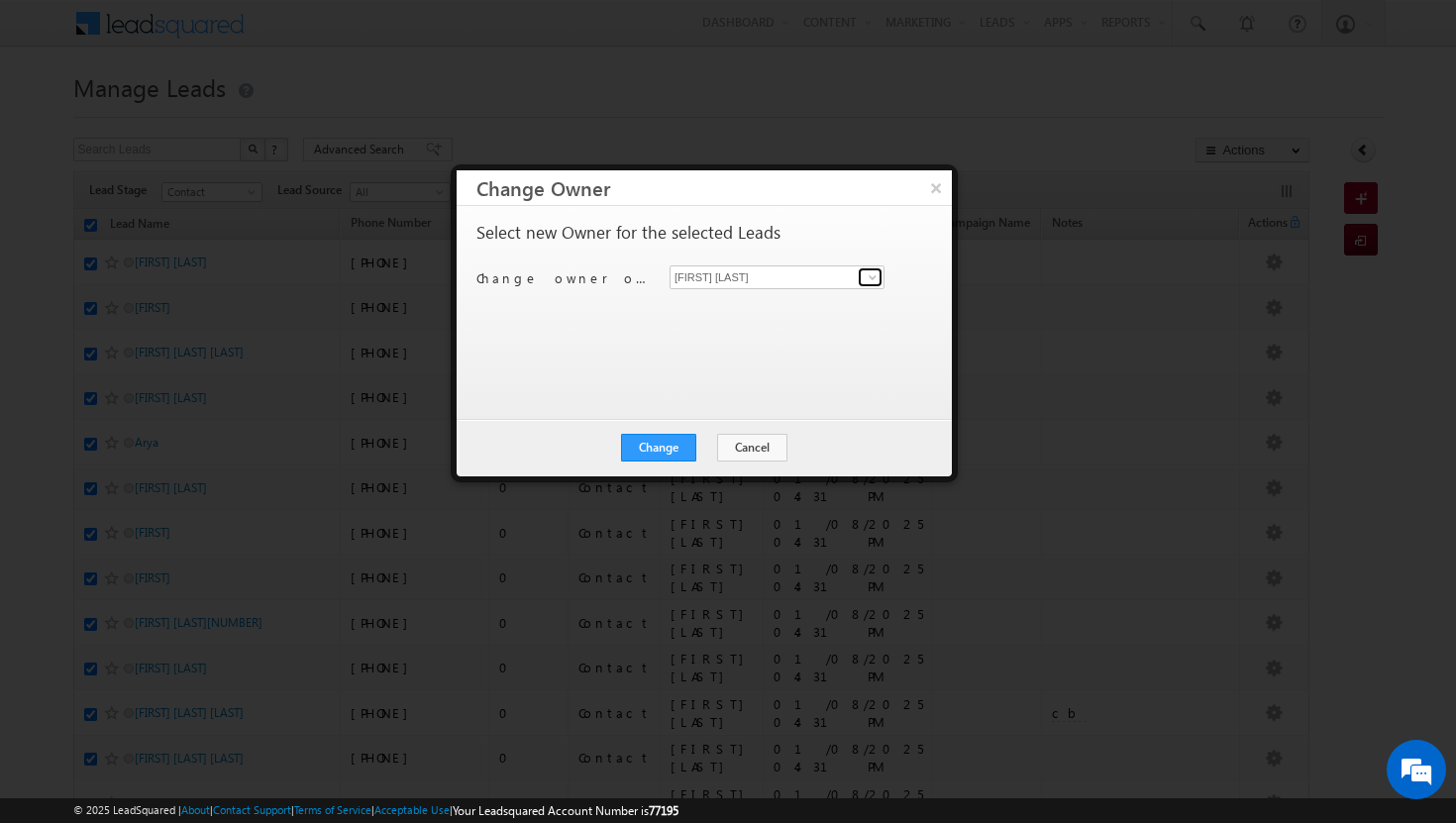 click at bounding box center [873, 277] 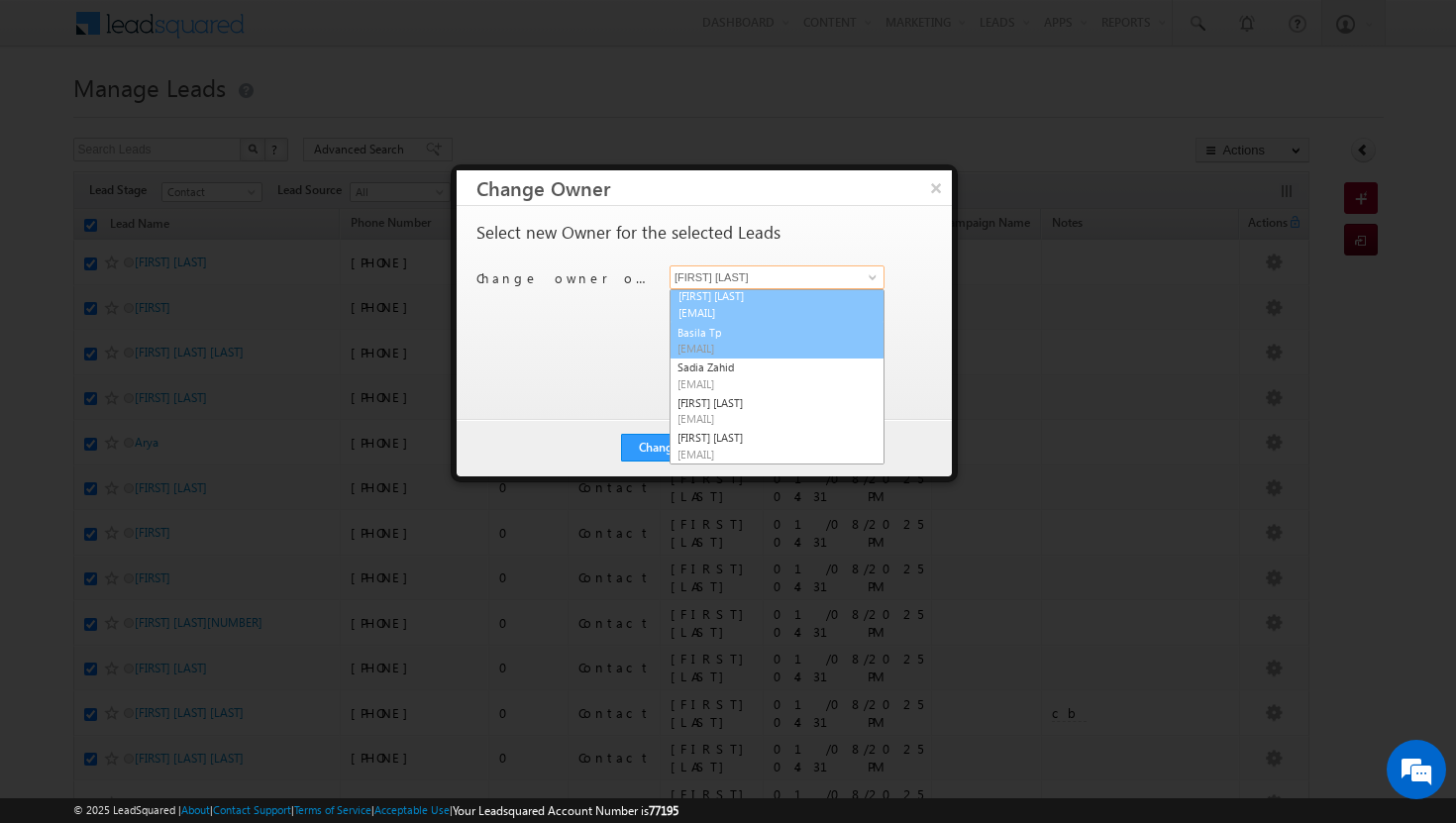 scroll, scrollTop: 35, scrollLeft: 0, axis: vertical 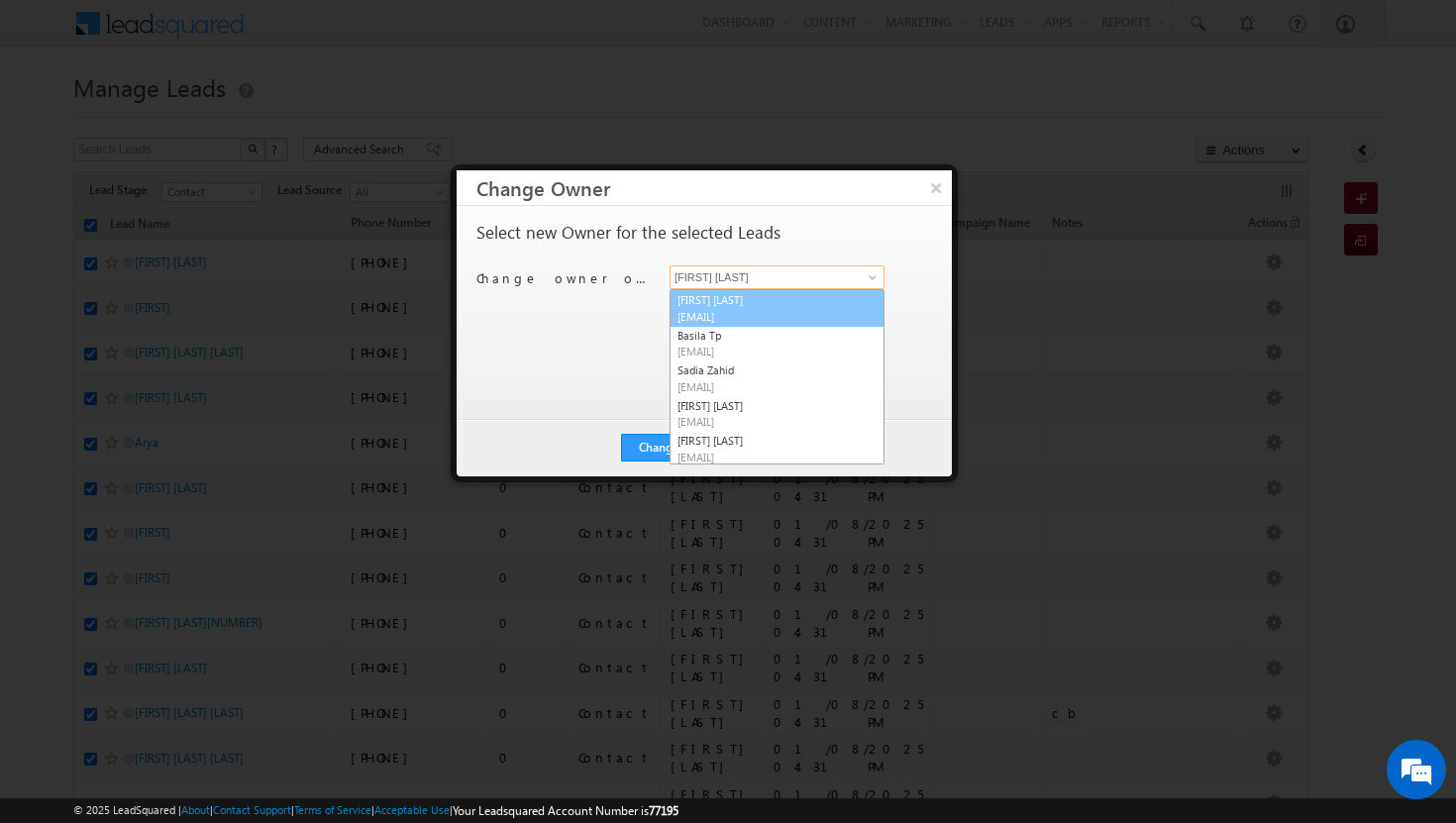 click on "[EMAIL]" at bounding box center (767, 316) 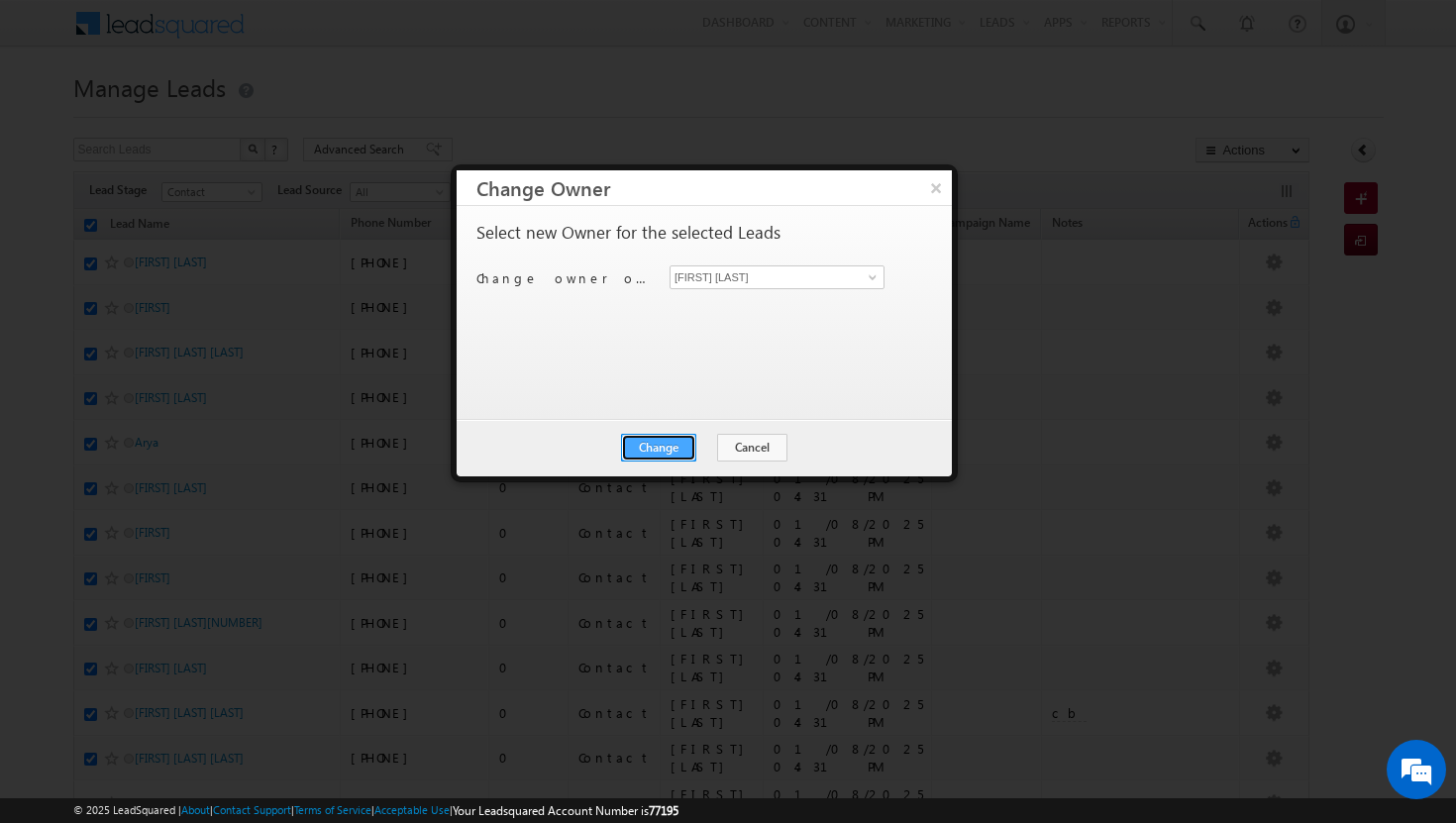 click on "Change" at bounding box center (659, 448) 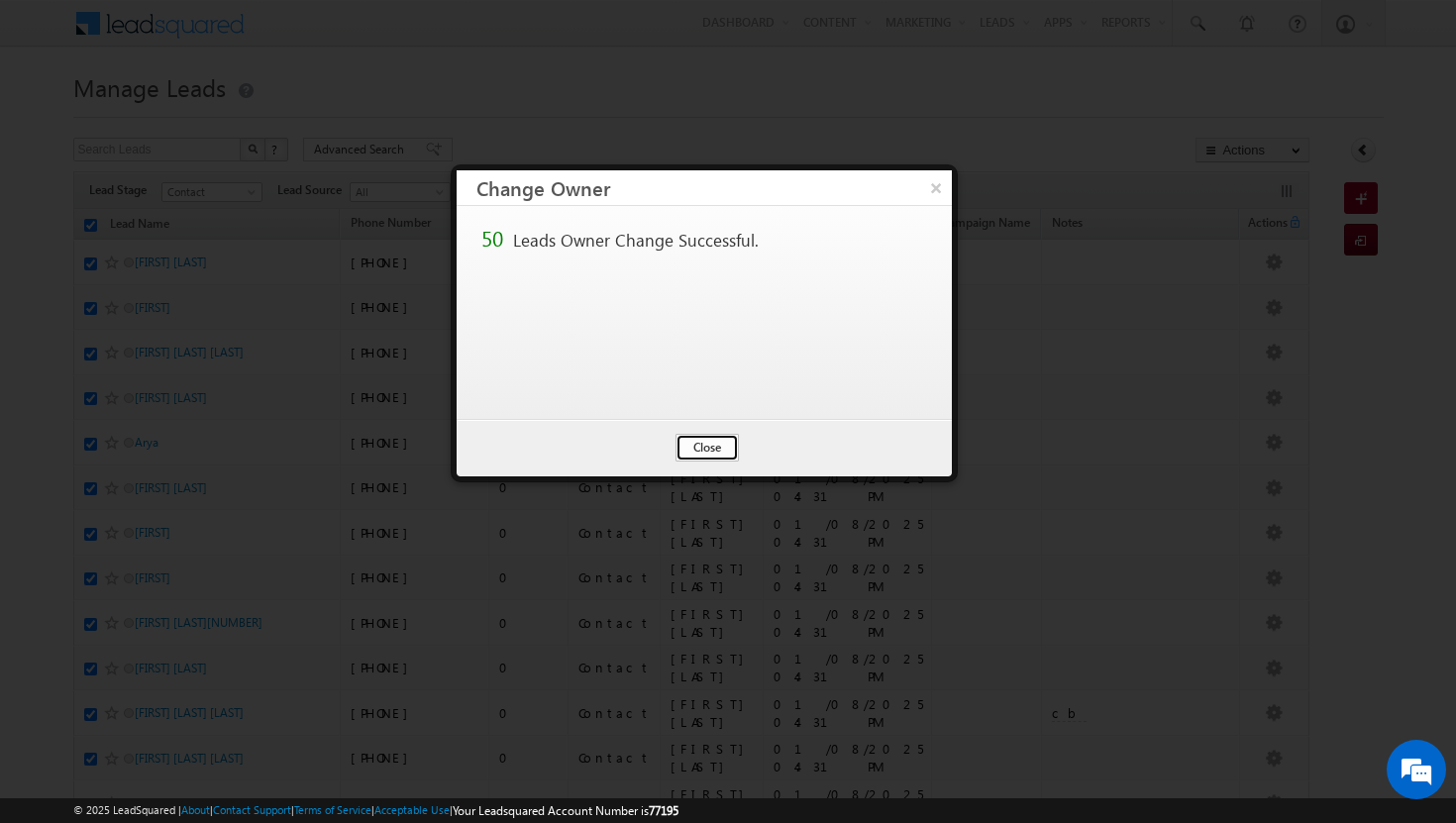 click on "Close" at bounding box center (707, 448) 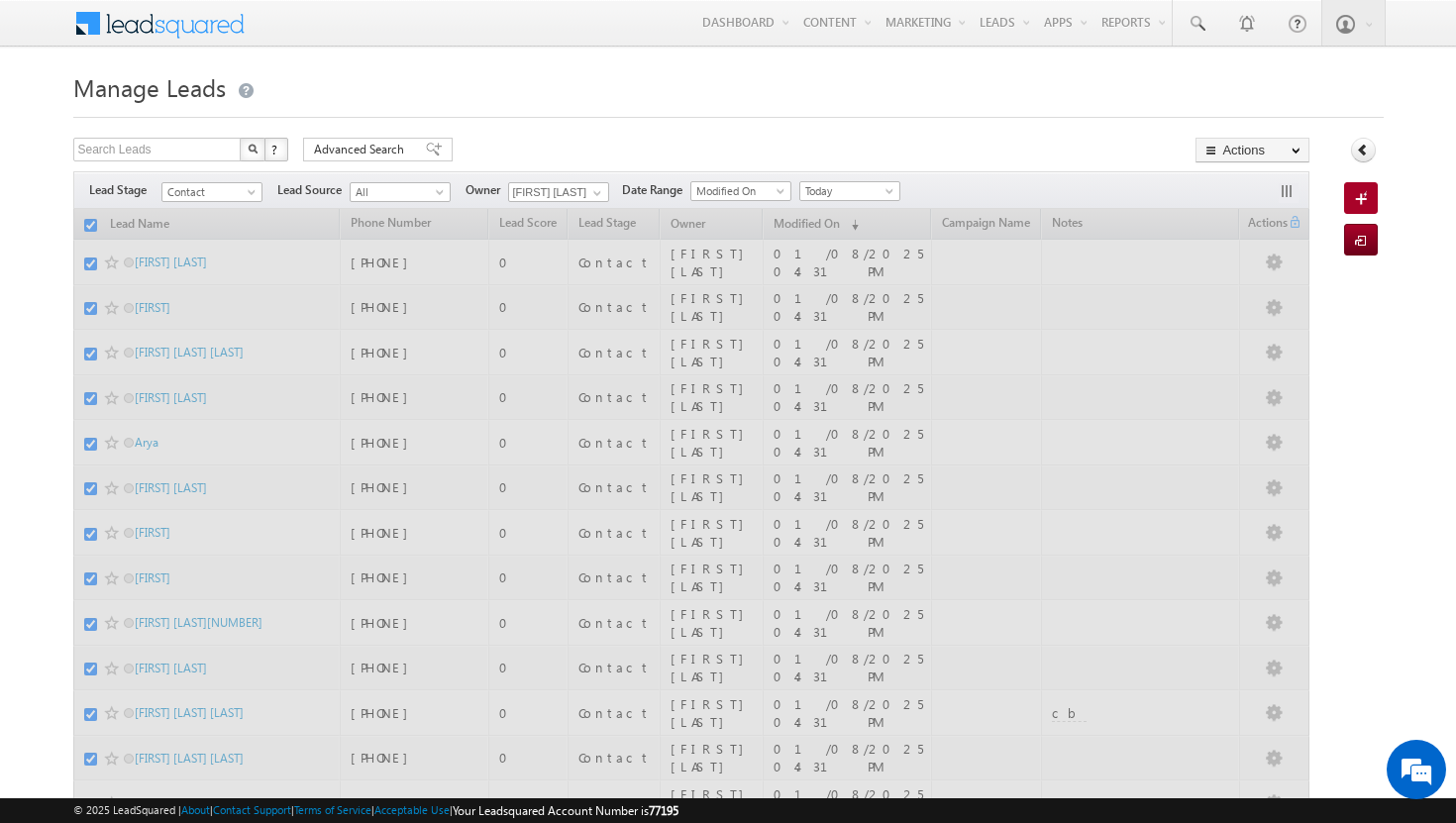 checkbox on "false" 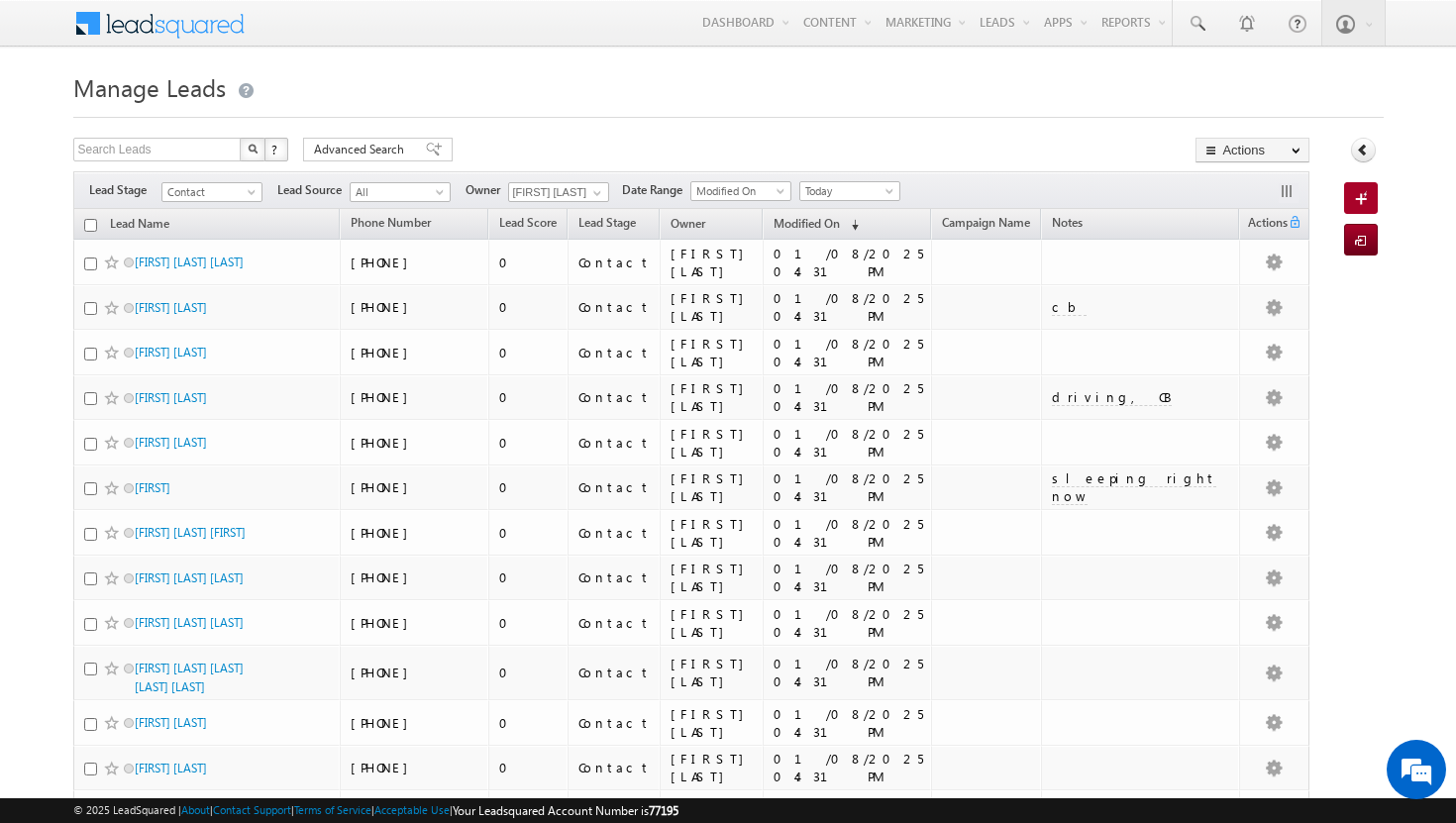 click at bounding box center (728, 111) 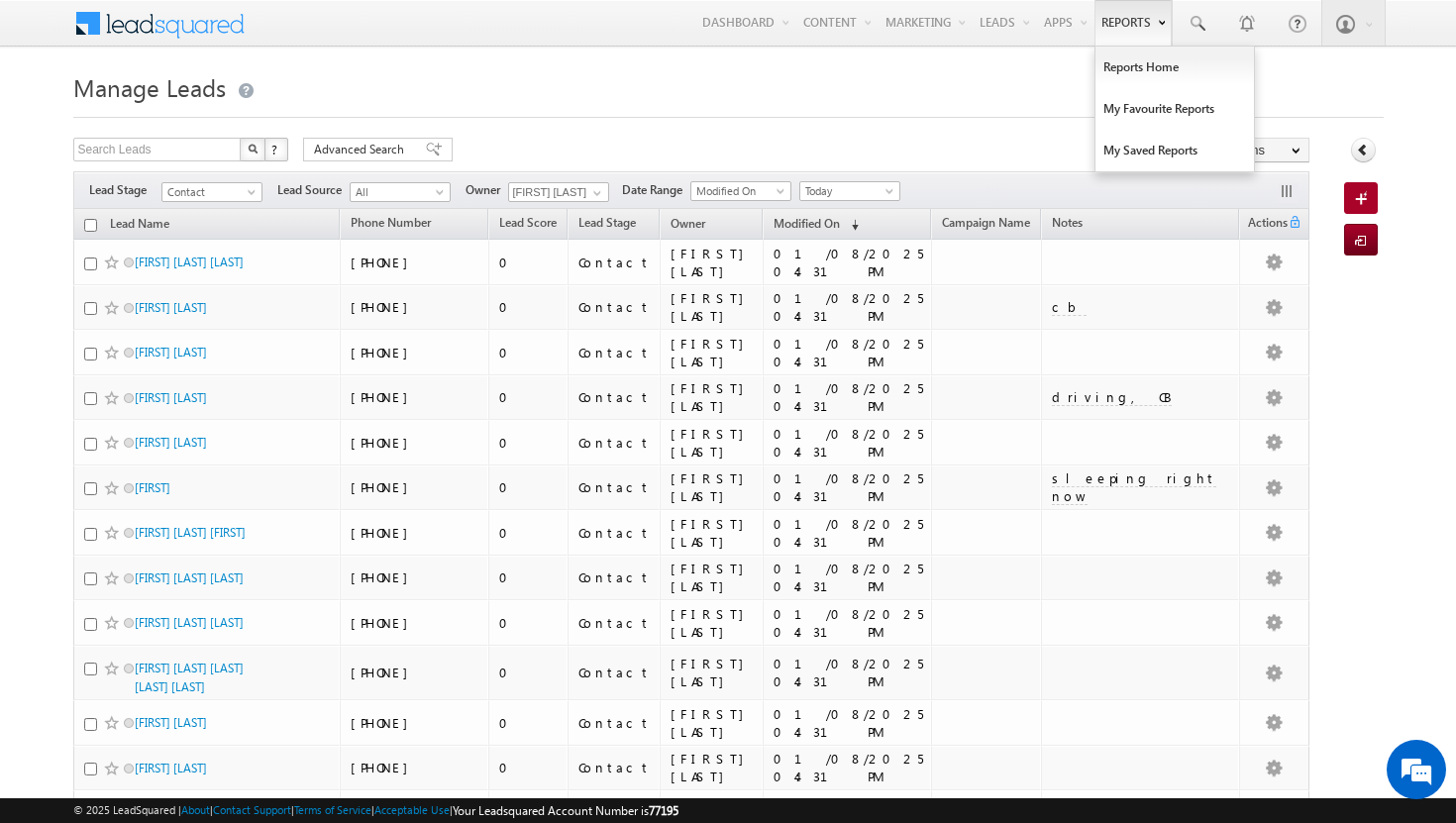 click on "Reports" at bounding box center [1133, 23] 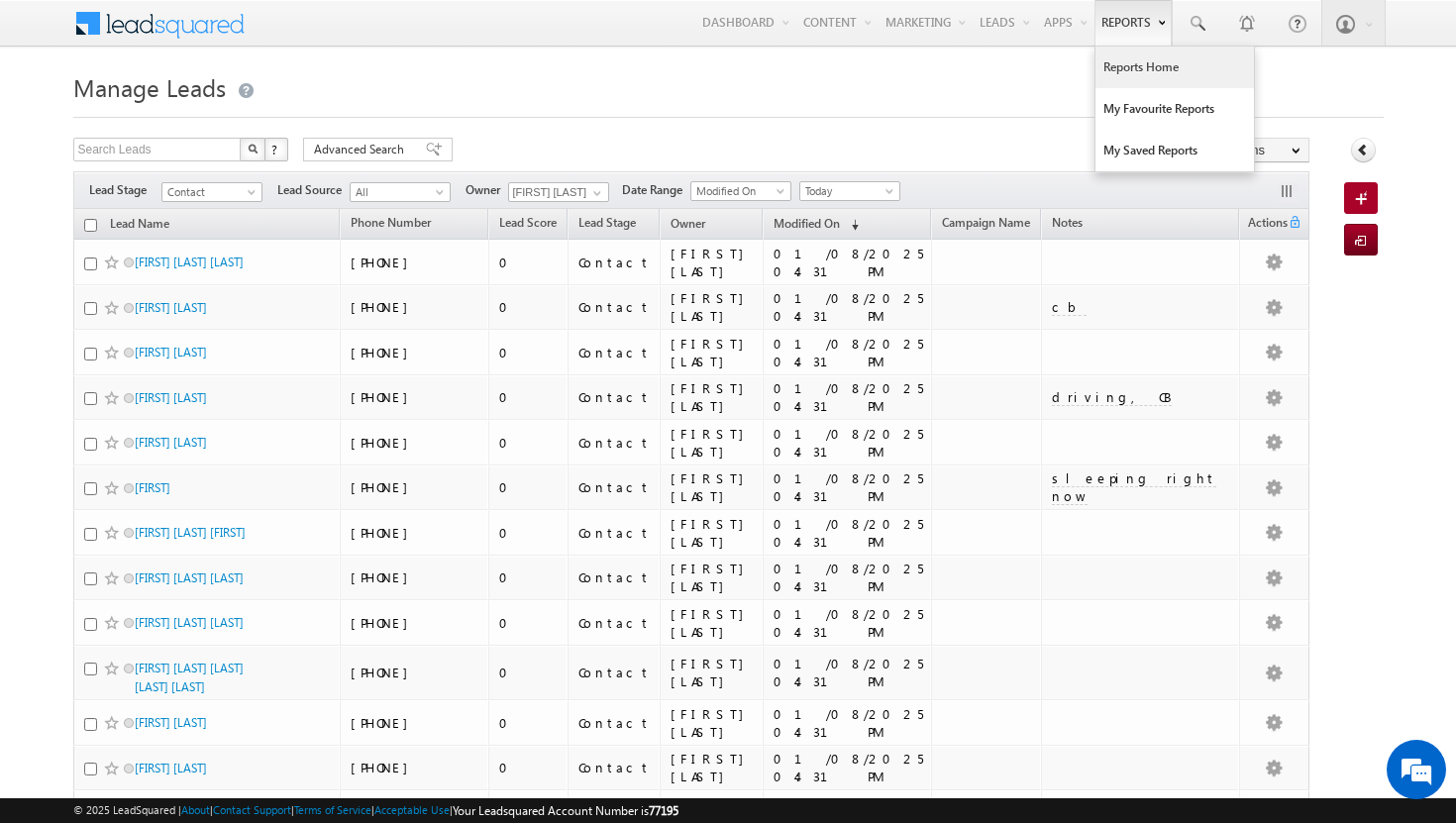 click on "Reports Home" at bounding box center (1175, 67) 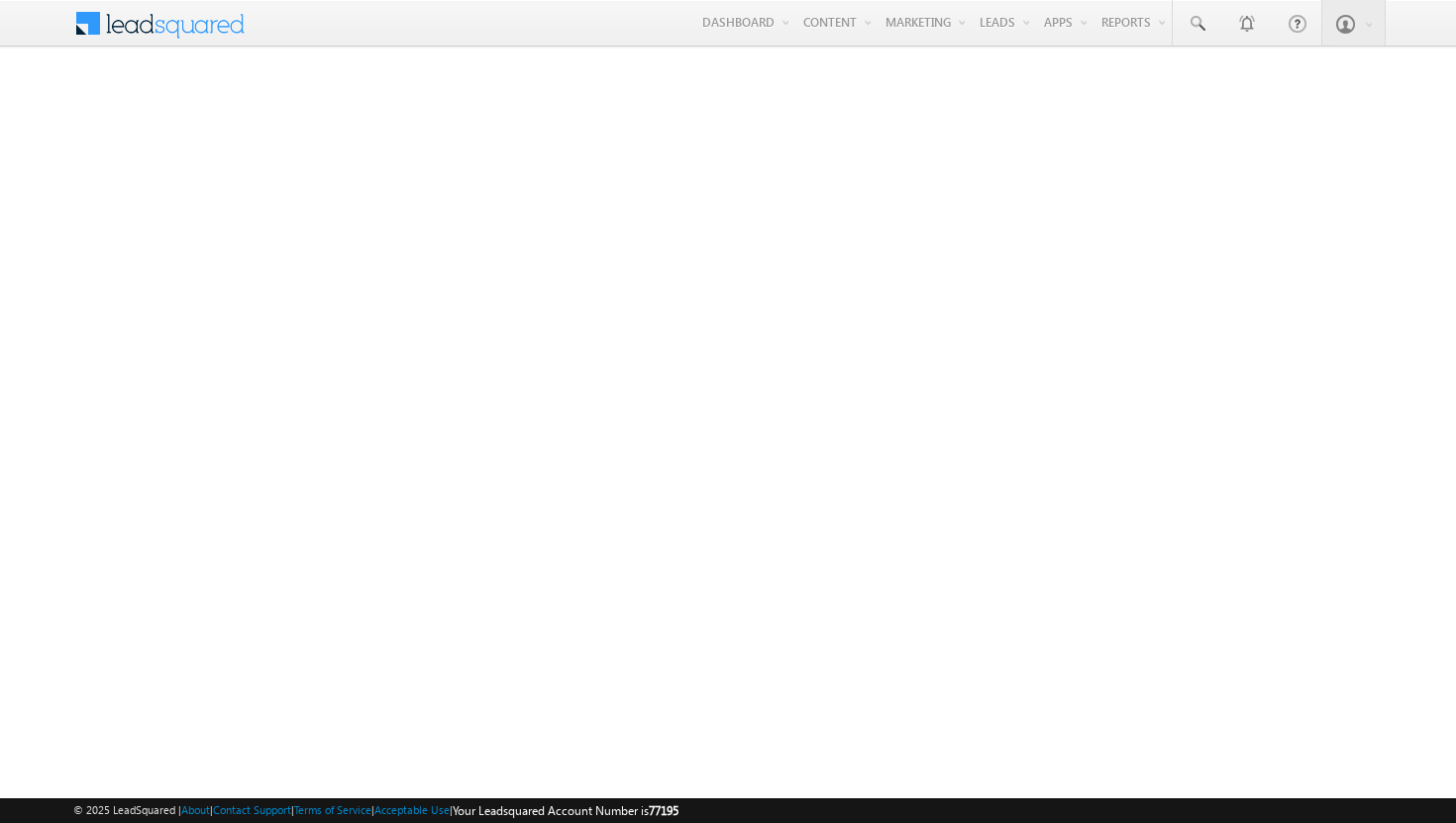 scroll, scrollTop: 0, scrollLeft: 0, axis: both 